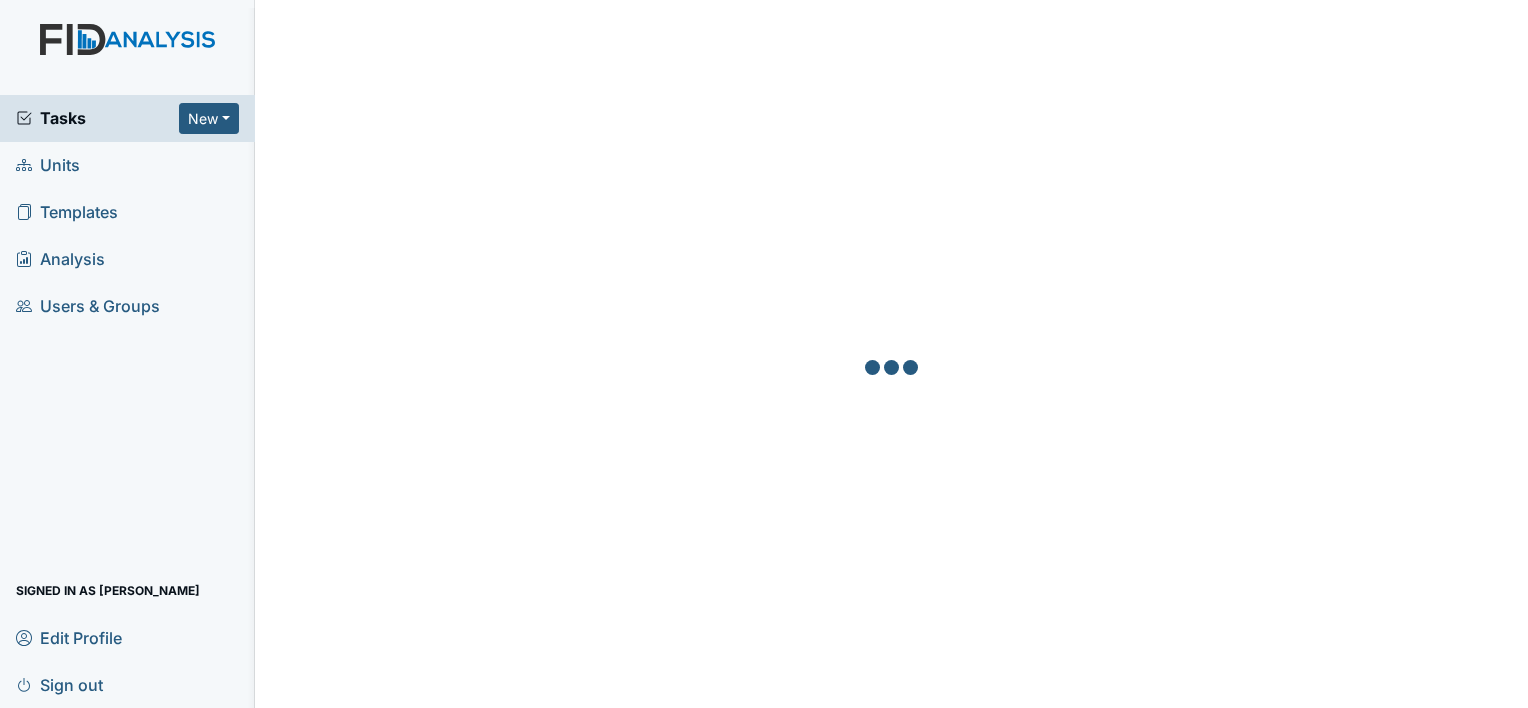 scroll, scrollTop: 0, scrollLeft: 0, axis: both 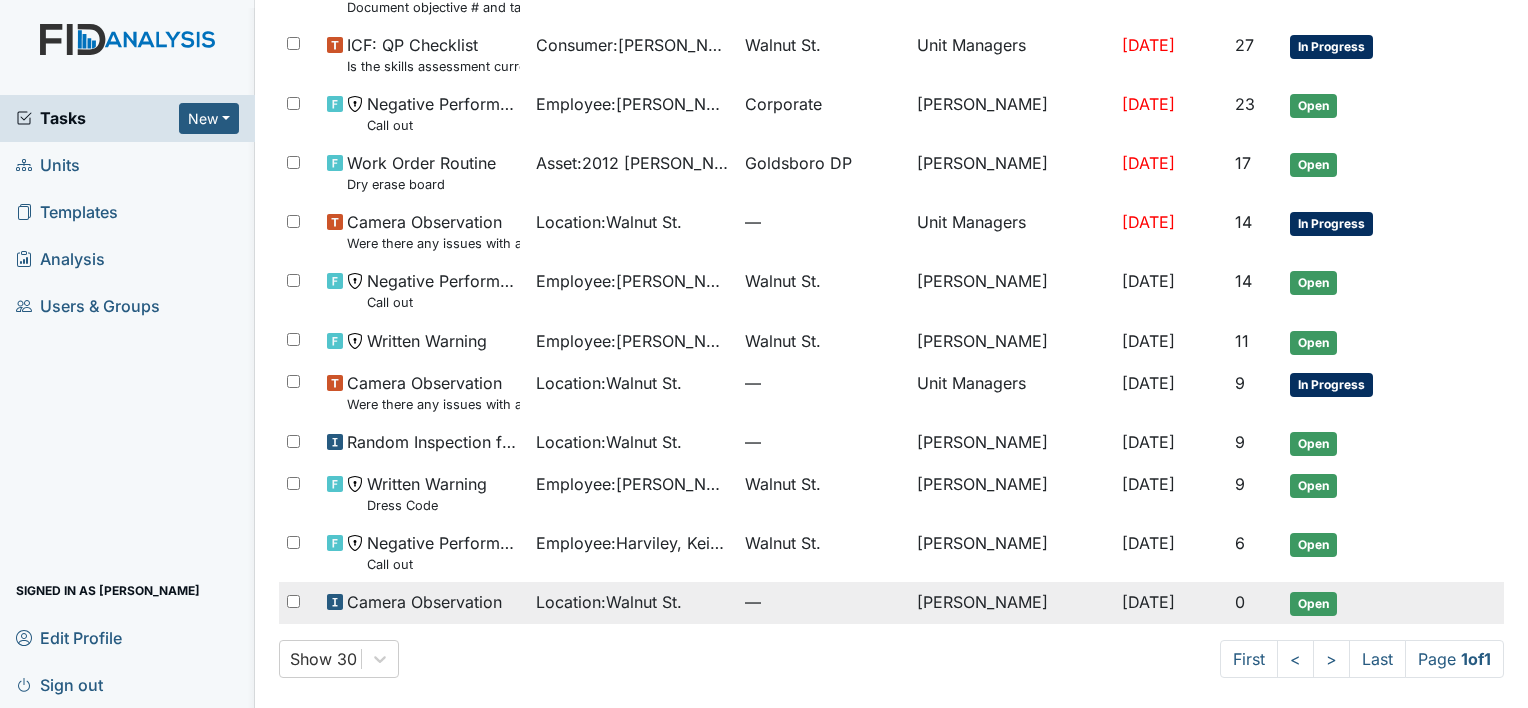 click on "Camera Observation" at bounding box center (424, 602) 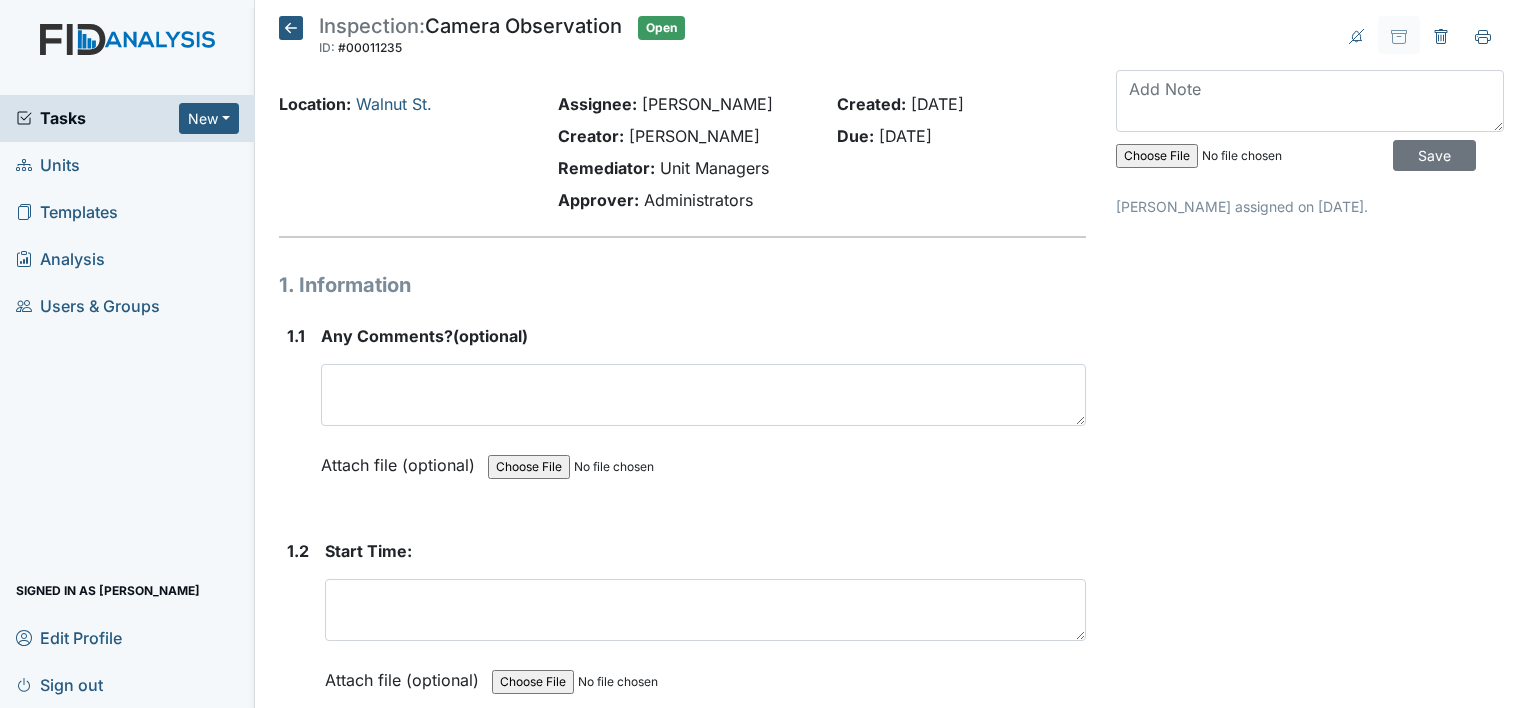 scroll, scrollTop: 0, scrollLeft: 0, axis: both 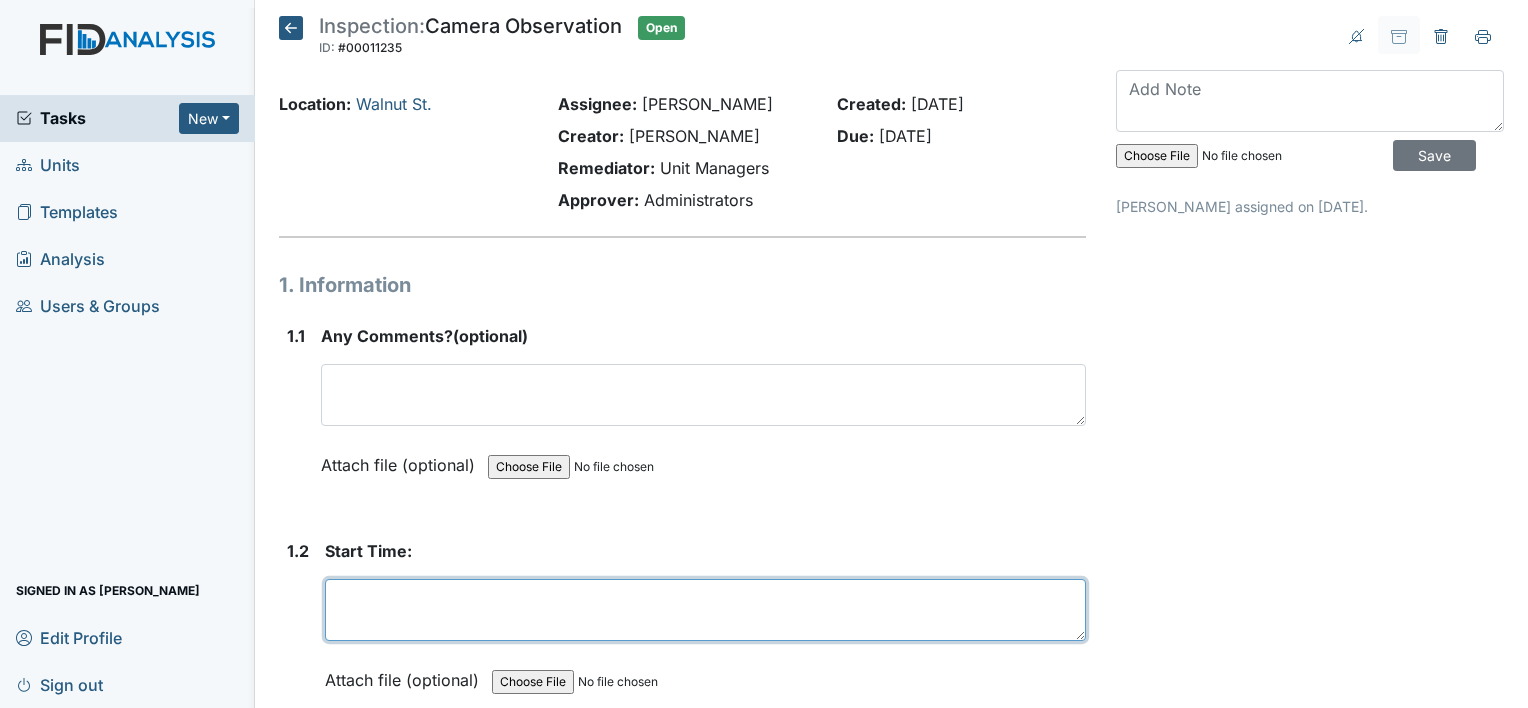 click at bounding box center [705, 610] 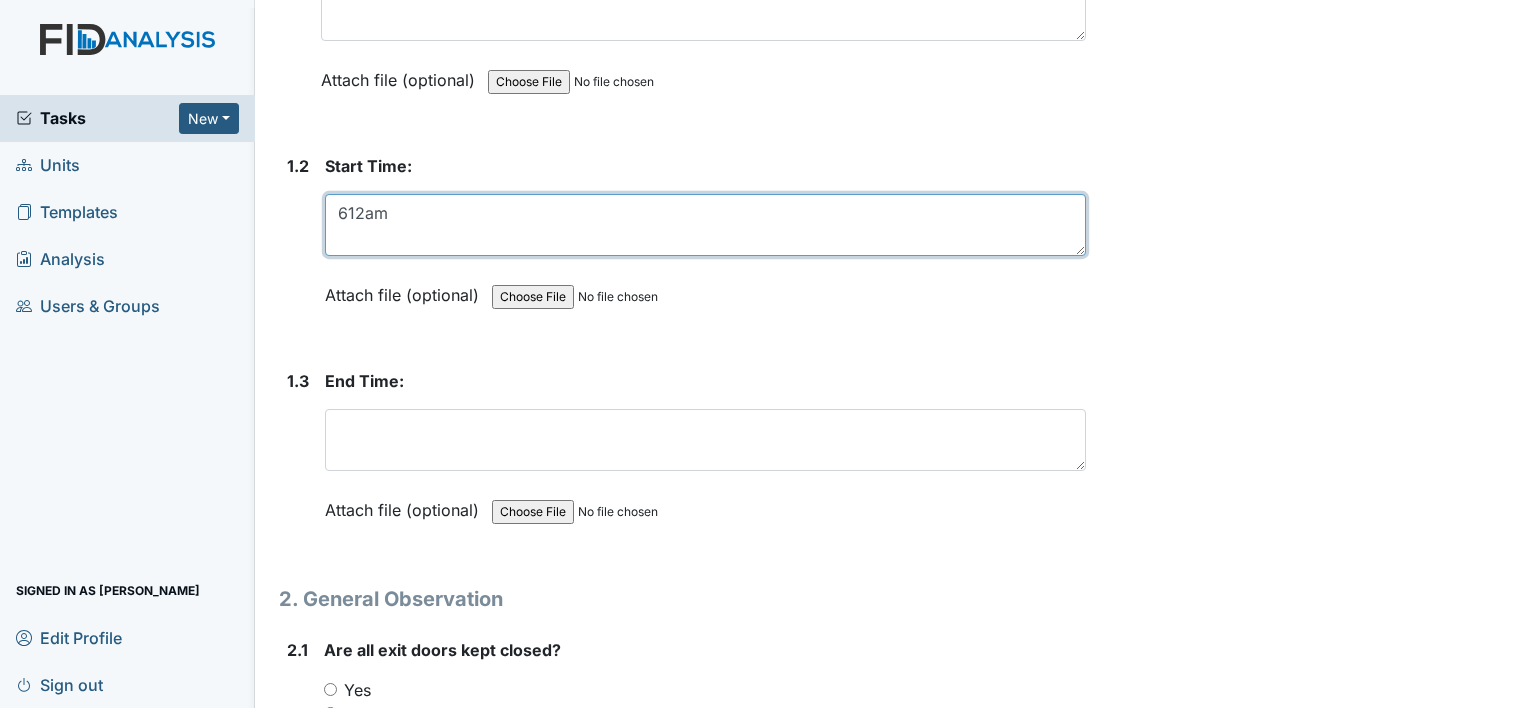 scroll, scrollTop: 452, scrollLeft: 0, axis: vertical 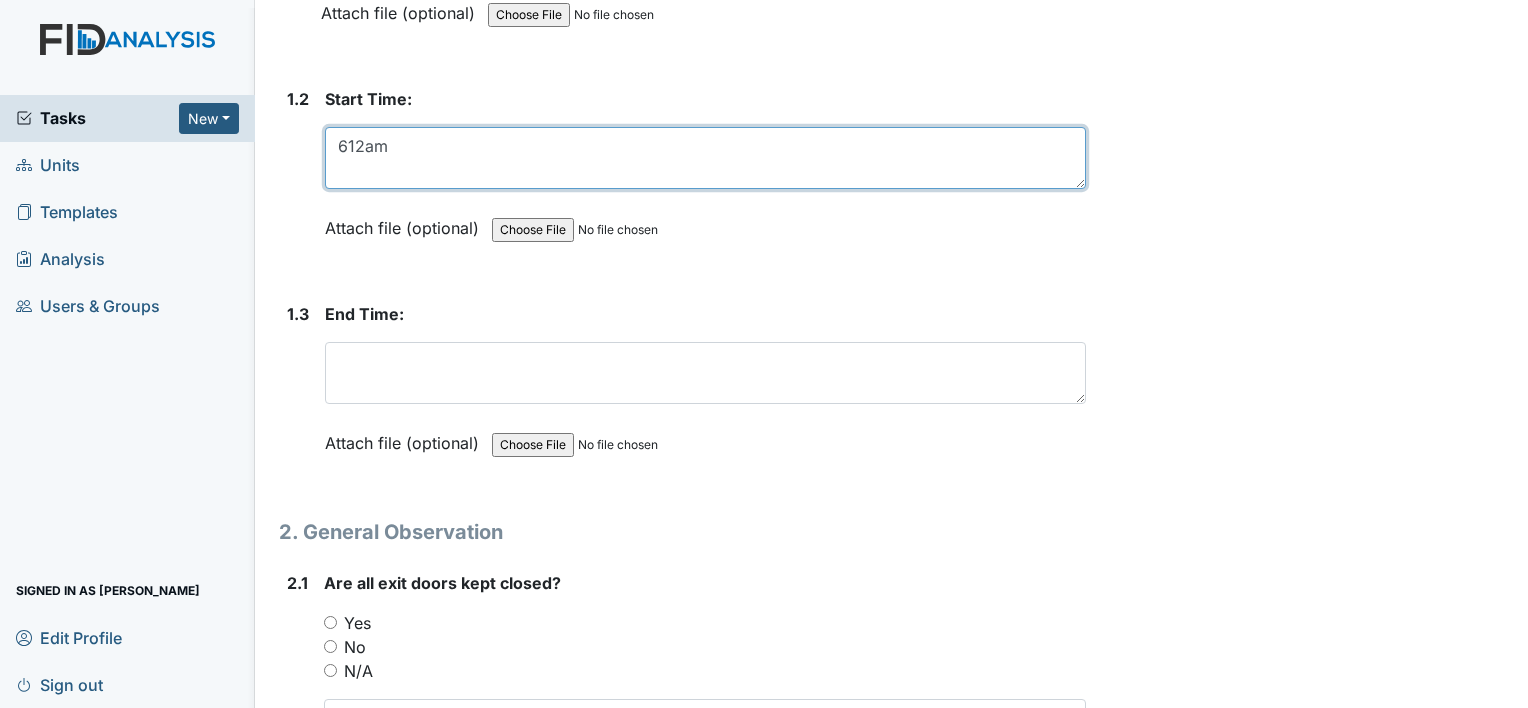 type on "612am" 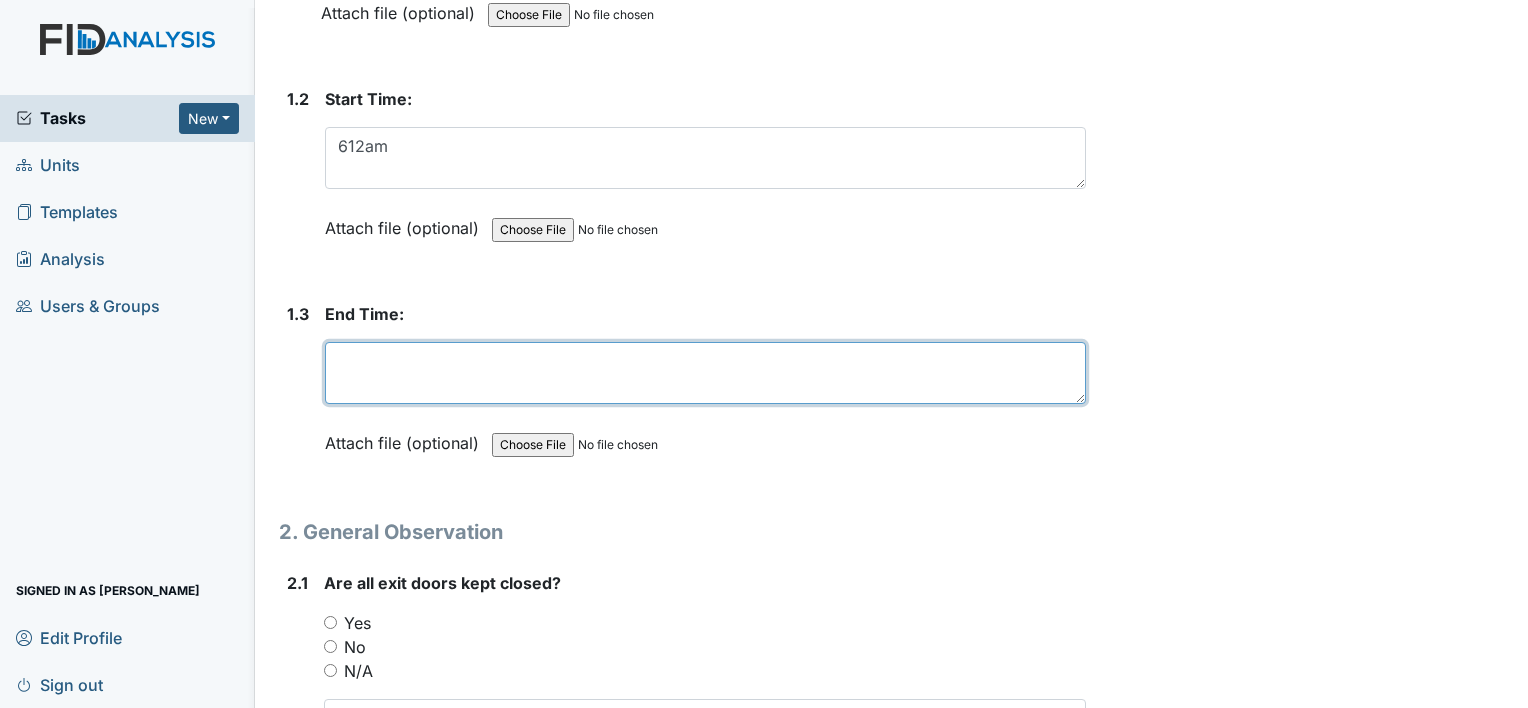 click at bounding box center [705, 373] 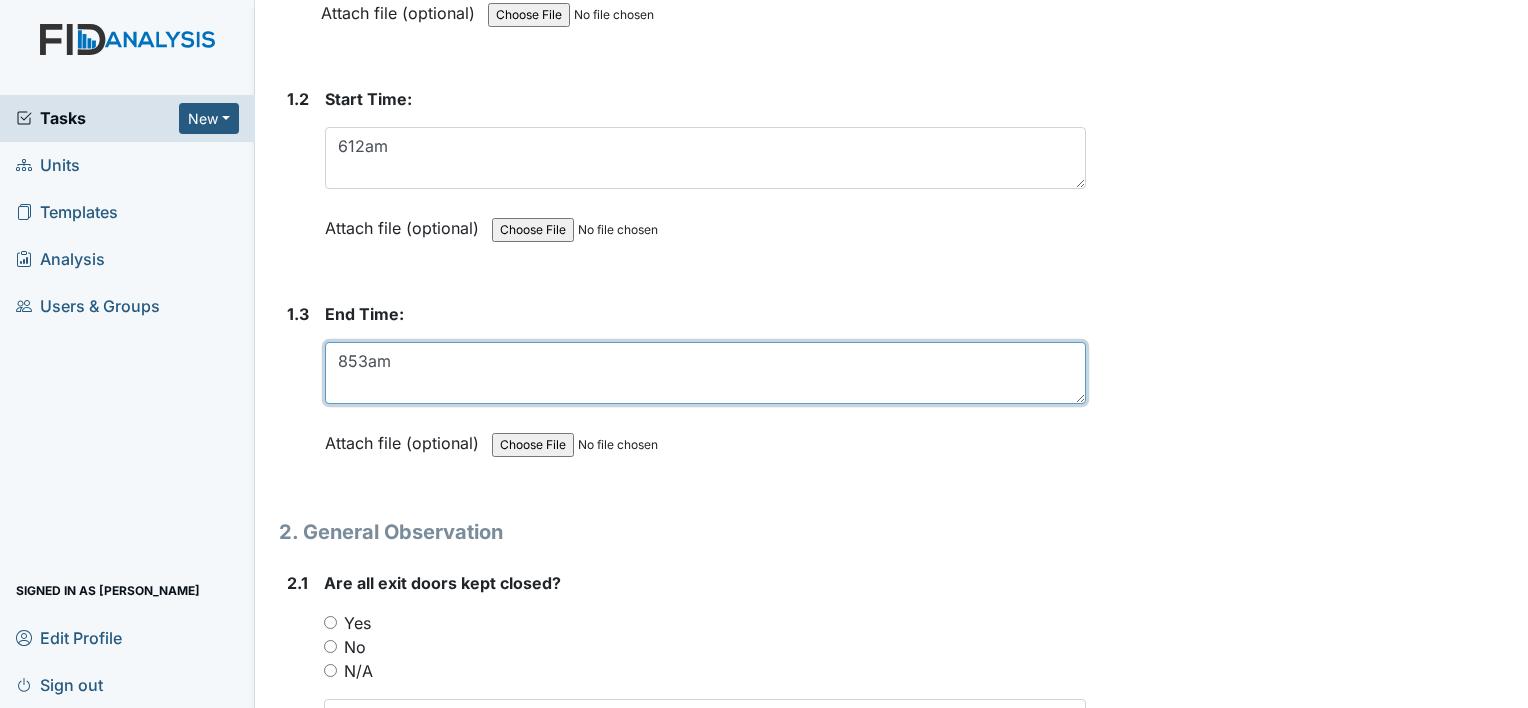 type on "853am" 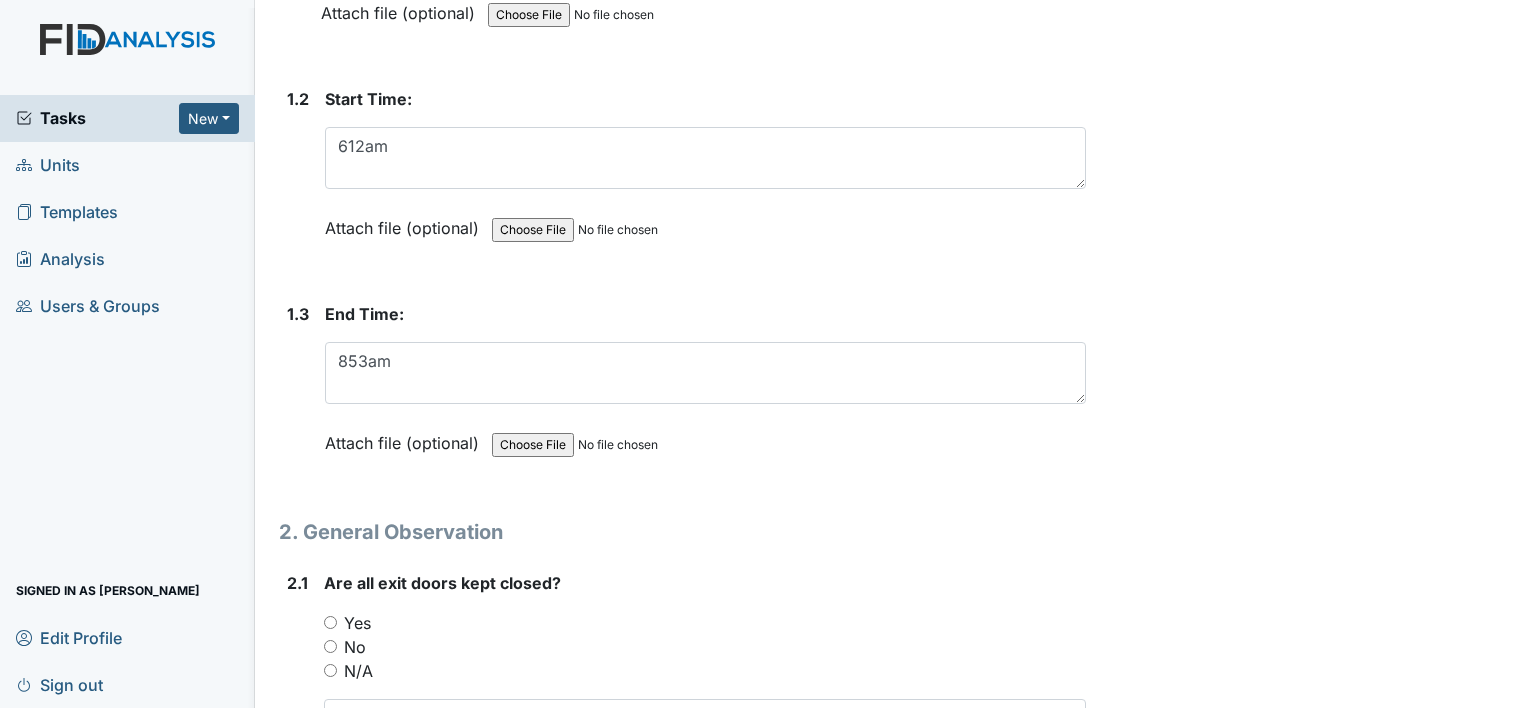 click on "Yes" at bounding box center [330, 622] 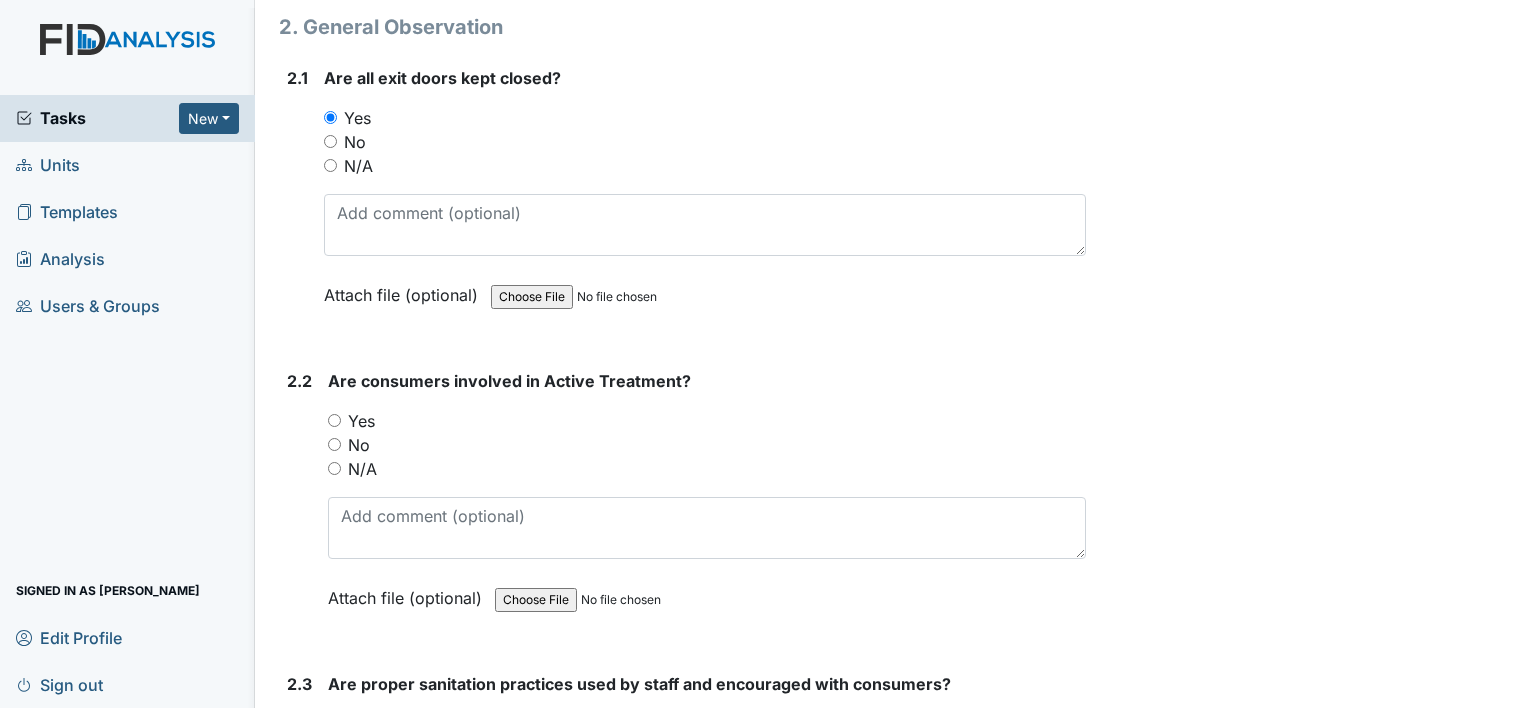 scroll, scrollTop: 1011, scrollLeft: 0, axis: vertical 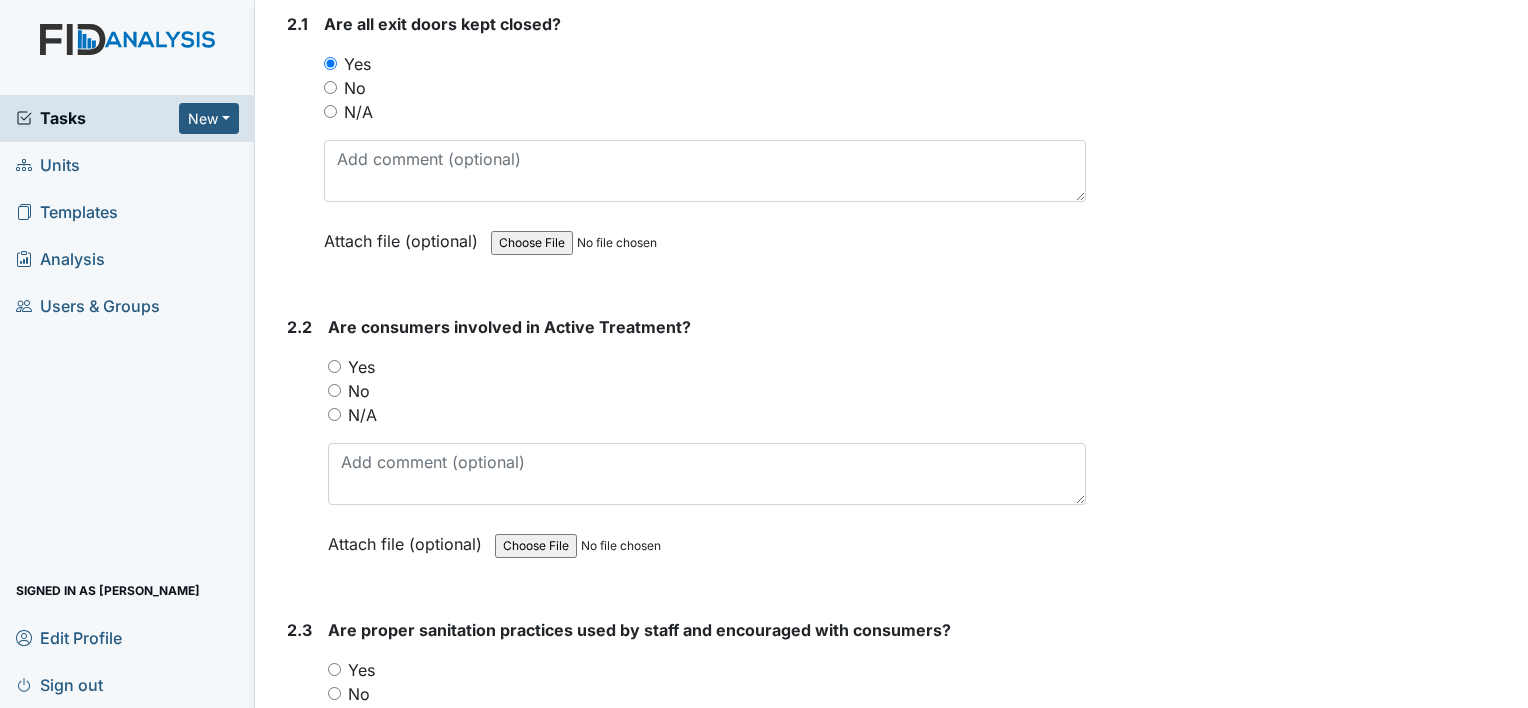click on "Yes" at bounding box center [334, 366] 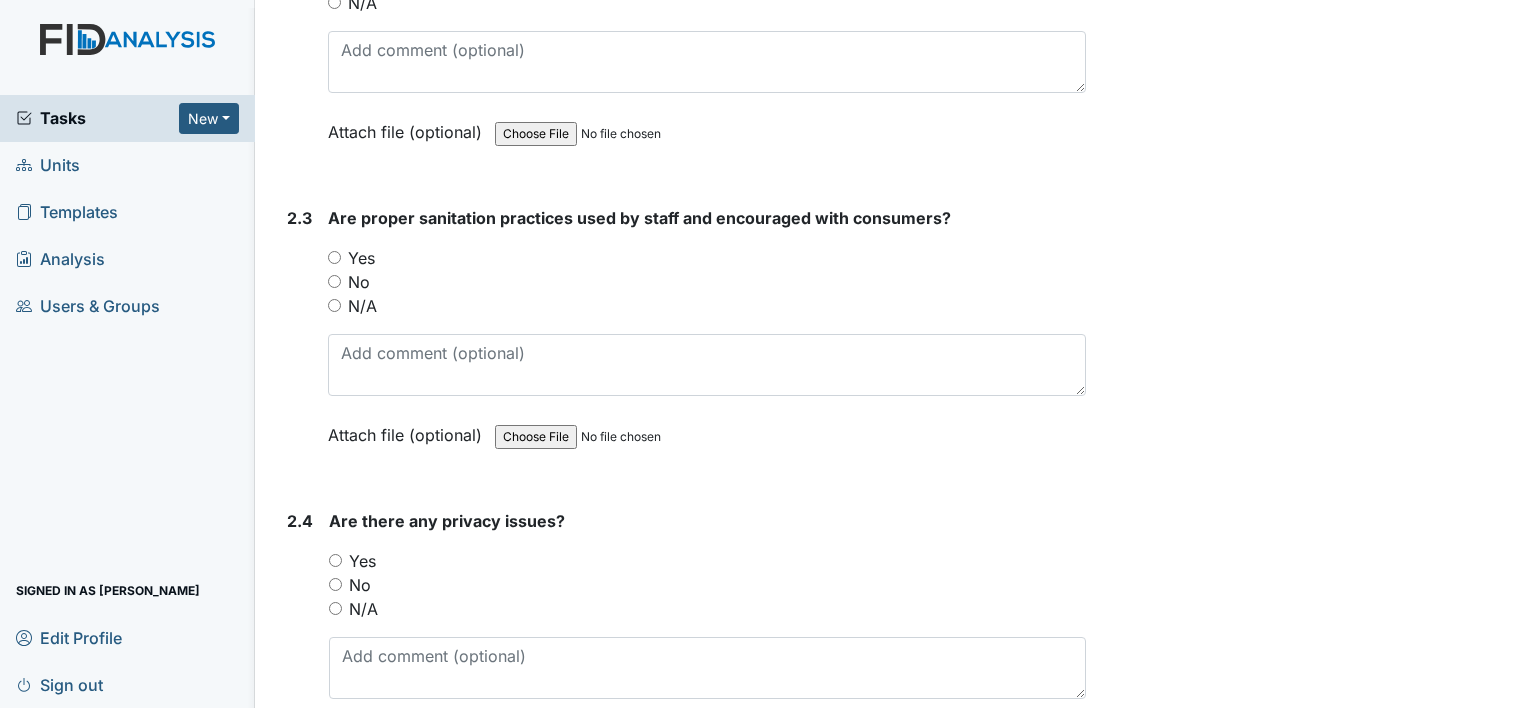 scroll, scrollTop: 1476, scrollLeft: 0, axis: vertical 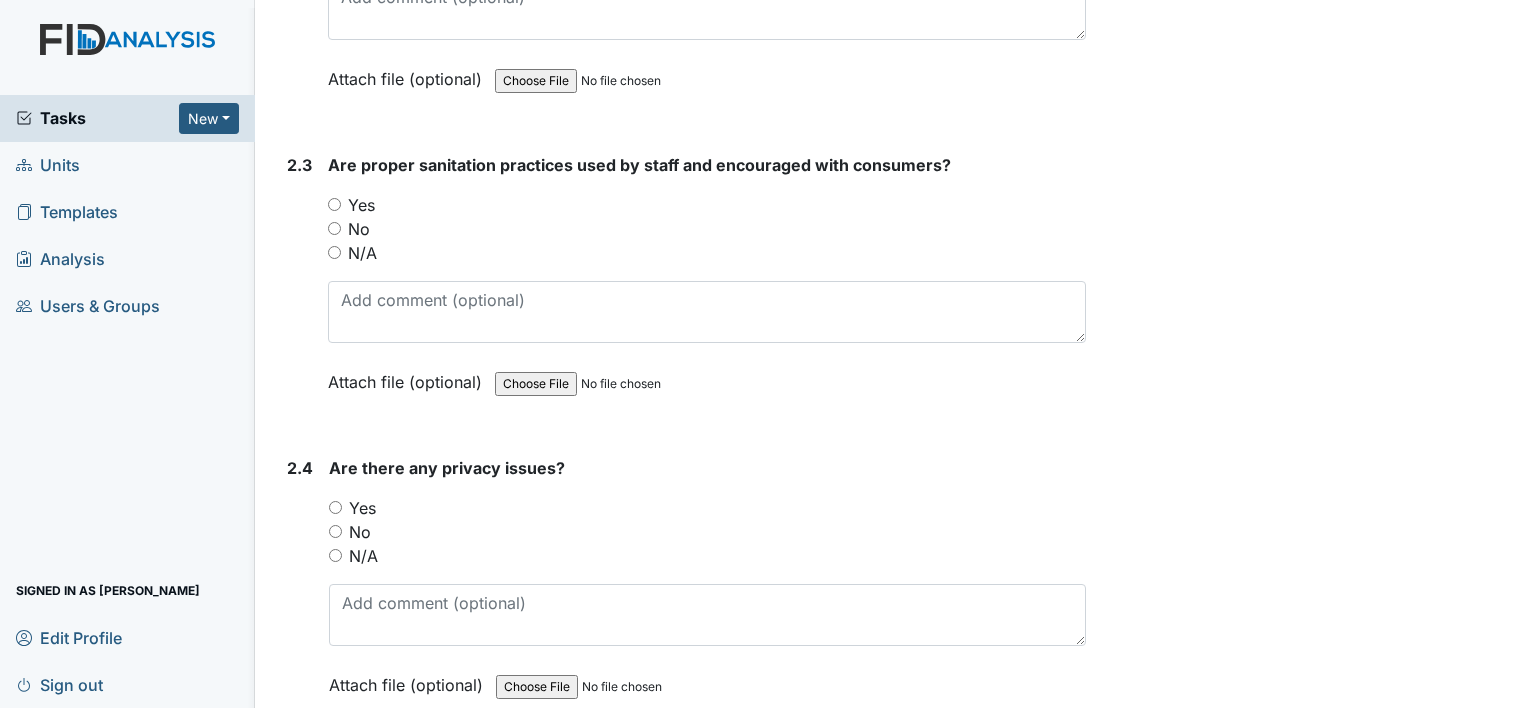 click on "Yes" at bounding box center [334, 204] 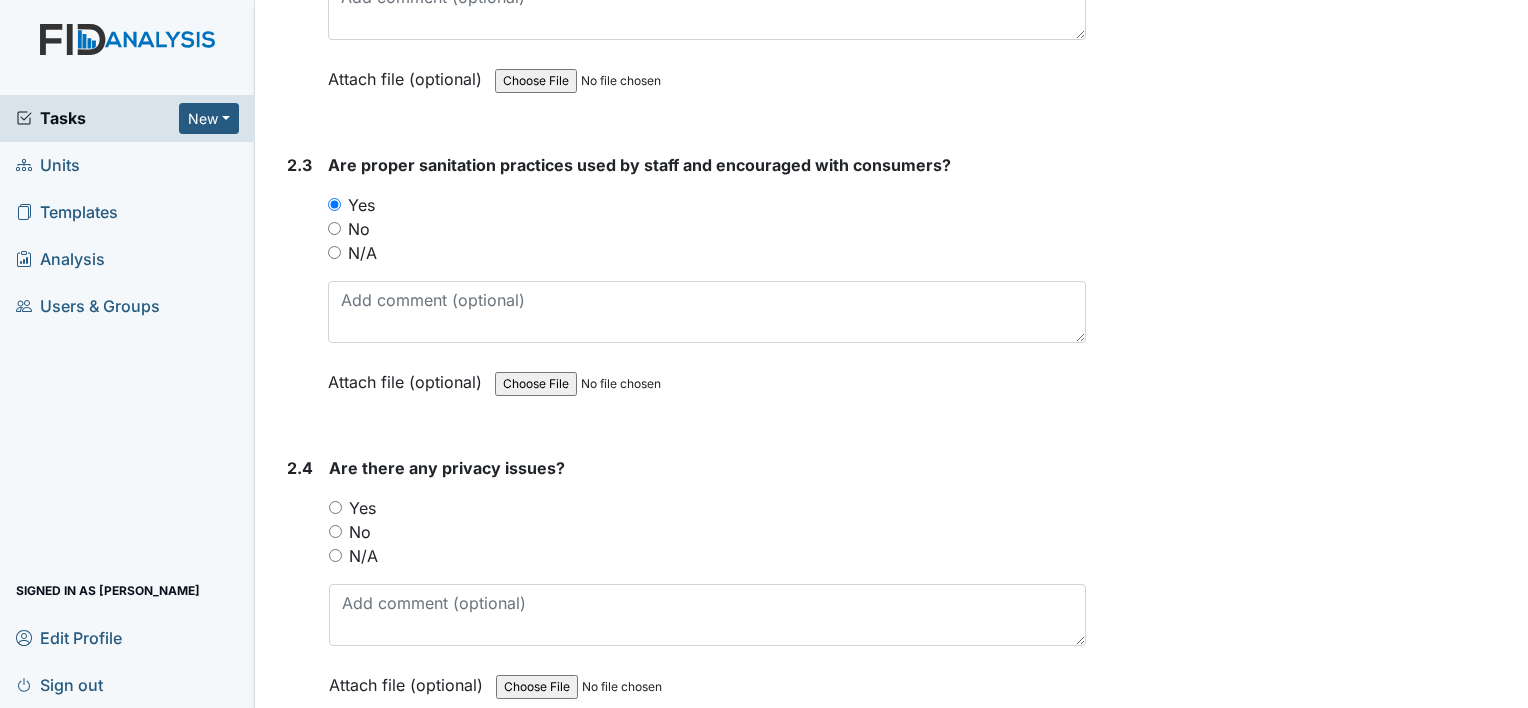 click on "No" at bounding box center [335, 531] 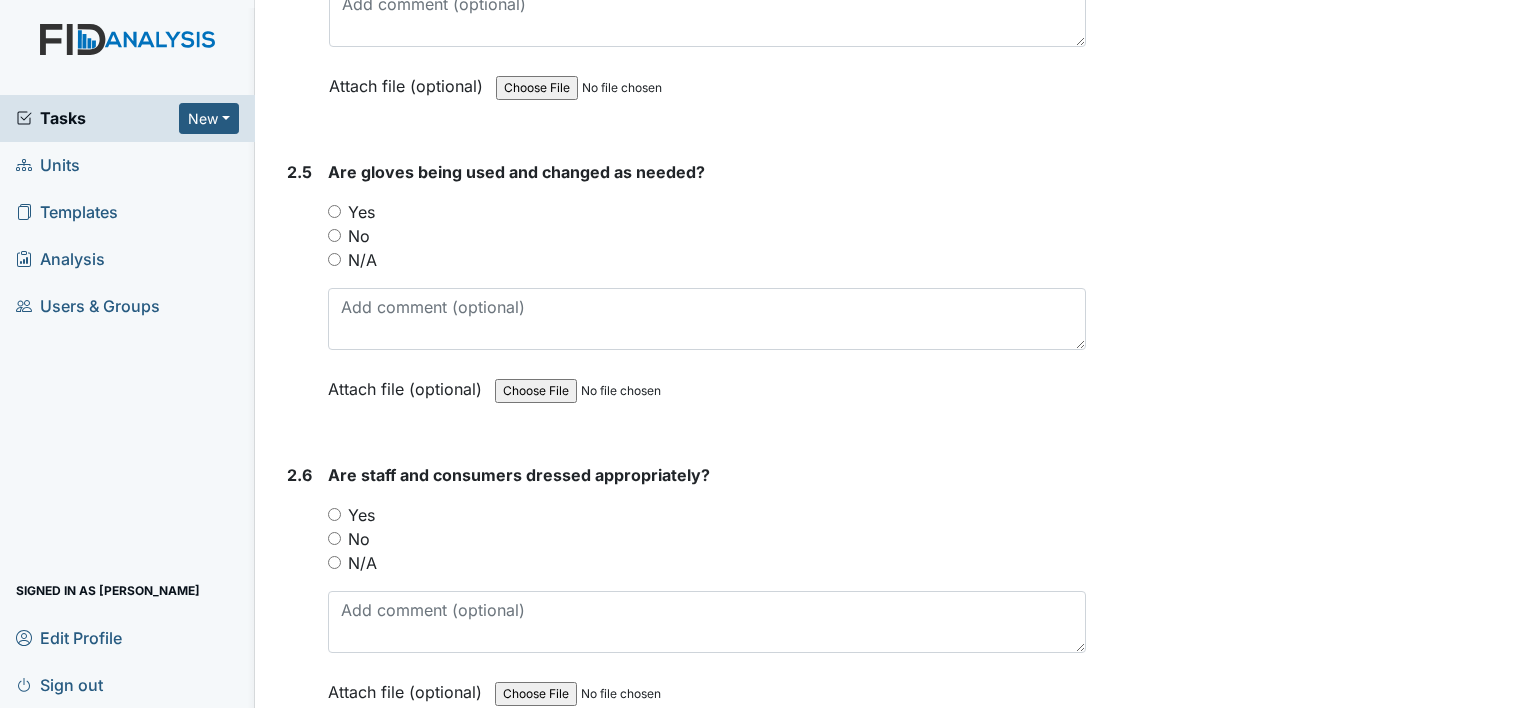 scroll, scrollTop: 2088, scrollLeft: 0, axis: vertical 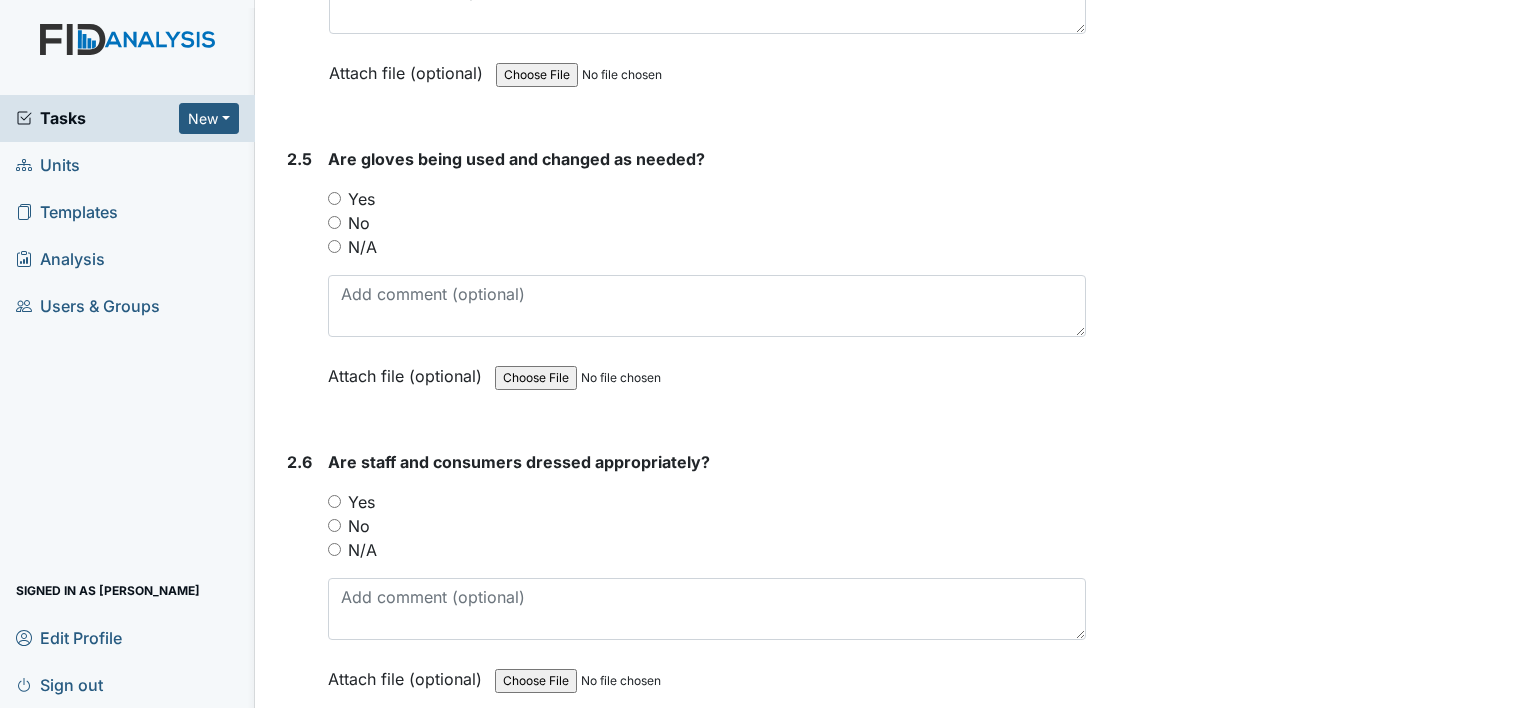click on "Yes" at bounding box center (334, 198) 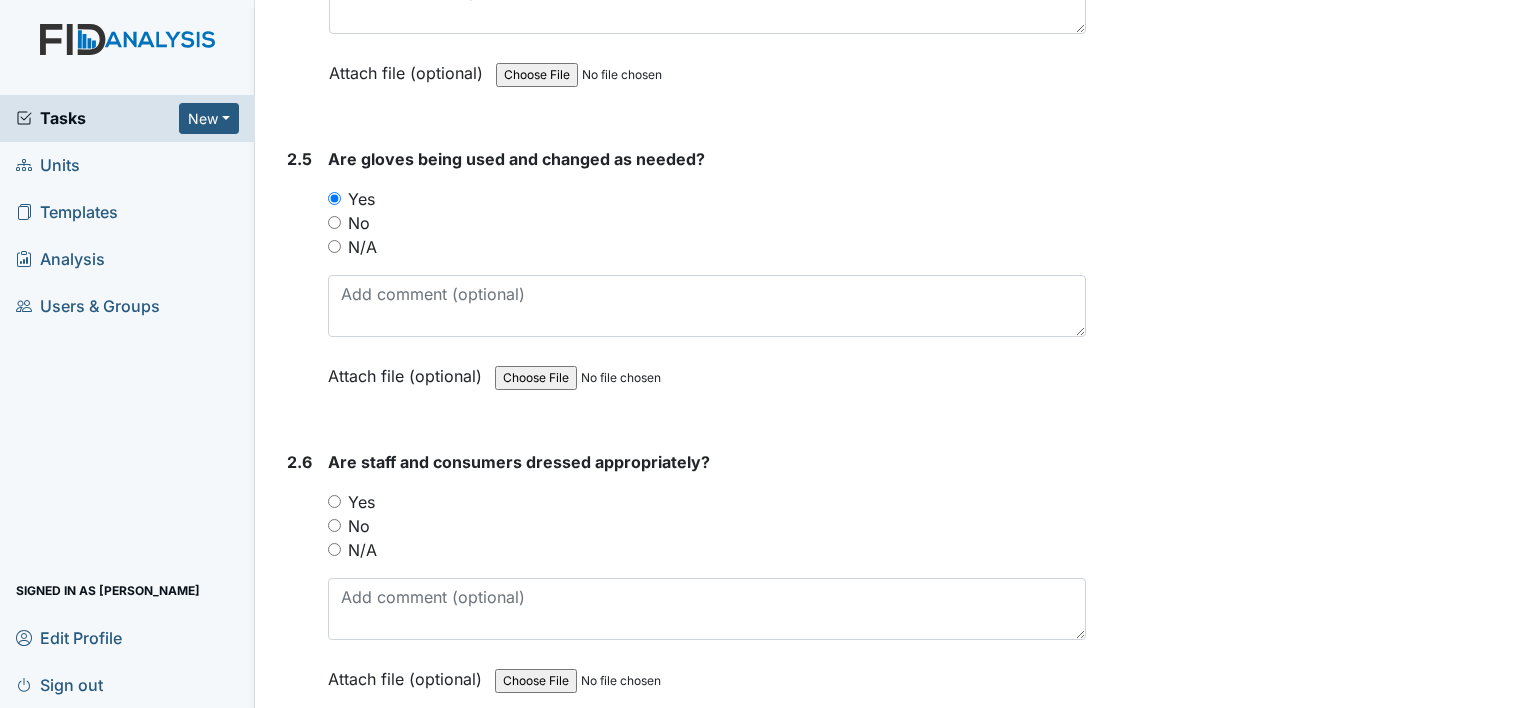 click on "Yes" at bounding box center [334, 501] 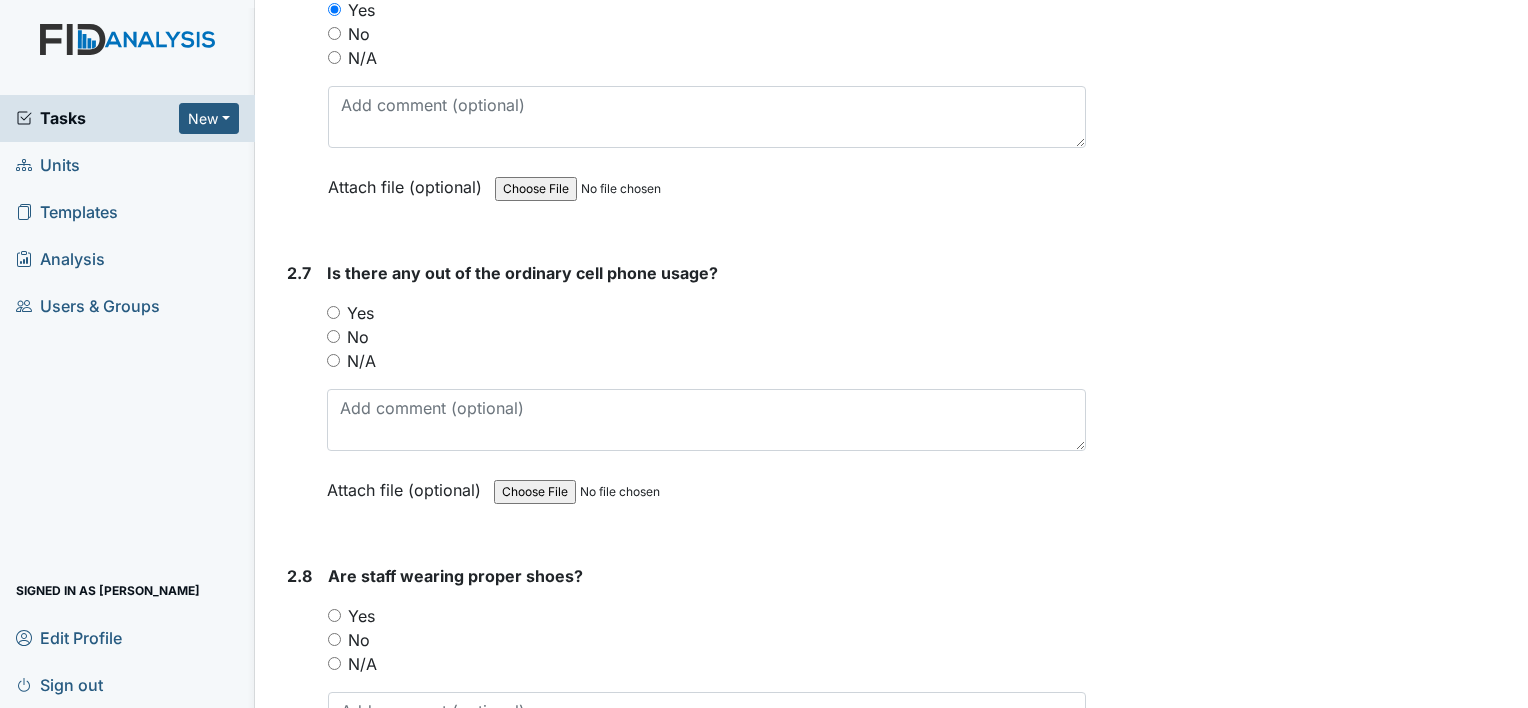 scroll, scrollTop: 2660, scrollLeft: 0, axis: vertical 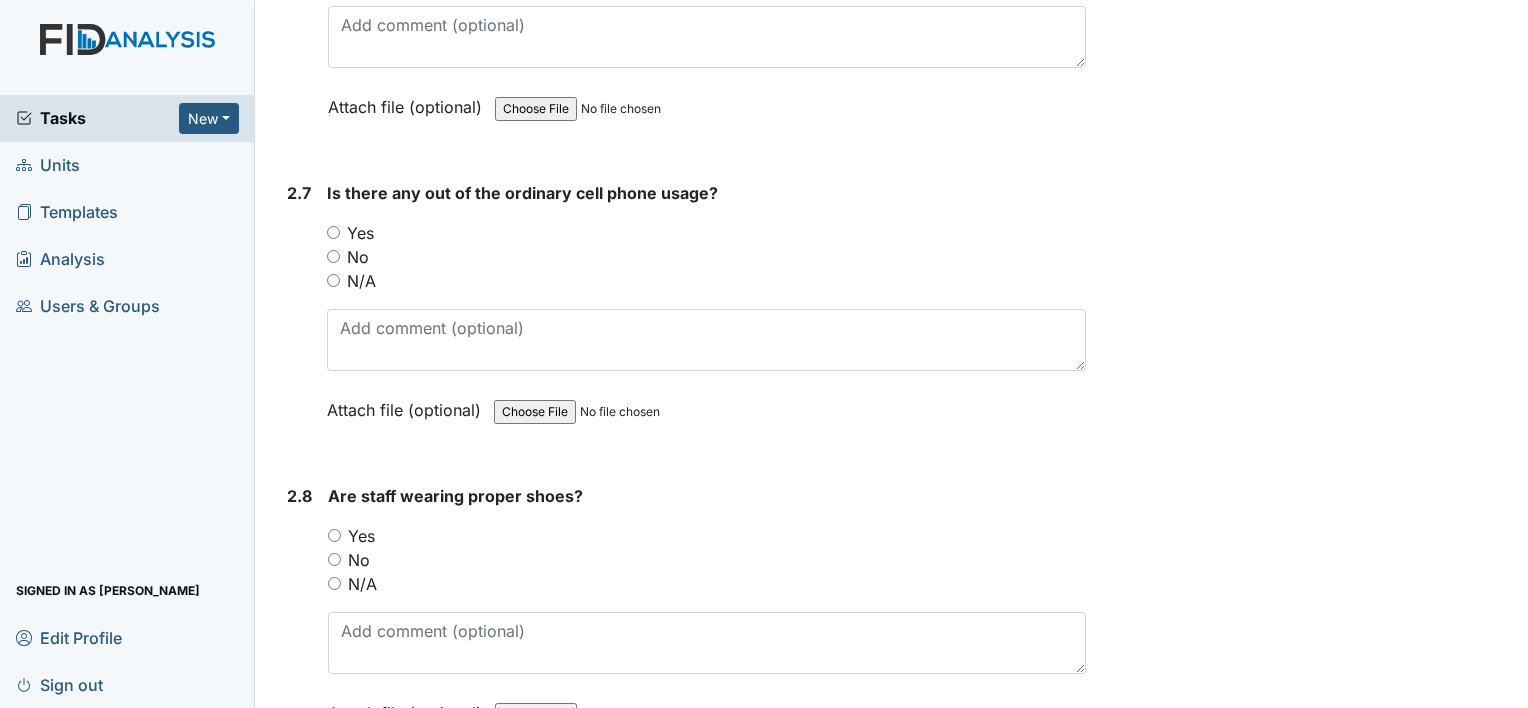 click on "No" at bounding box center (333, 256) 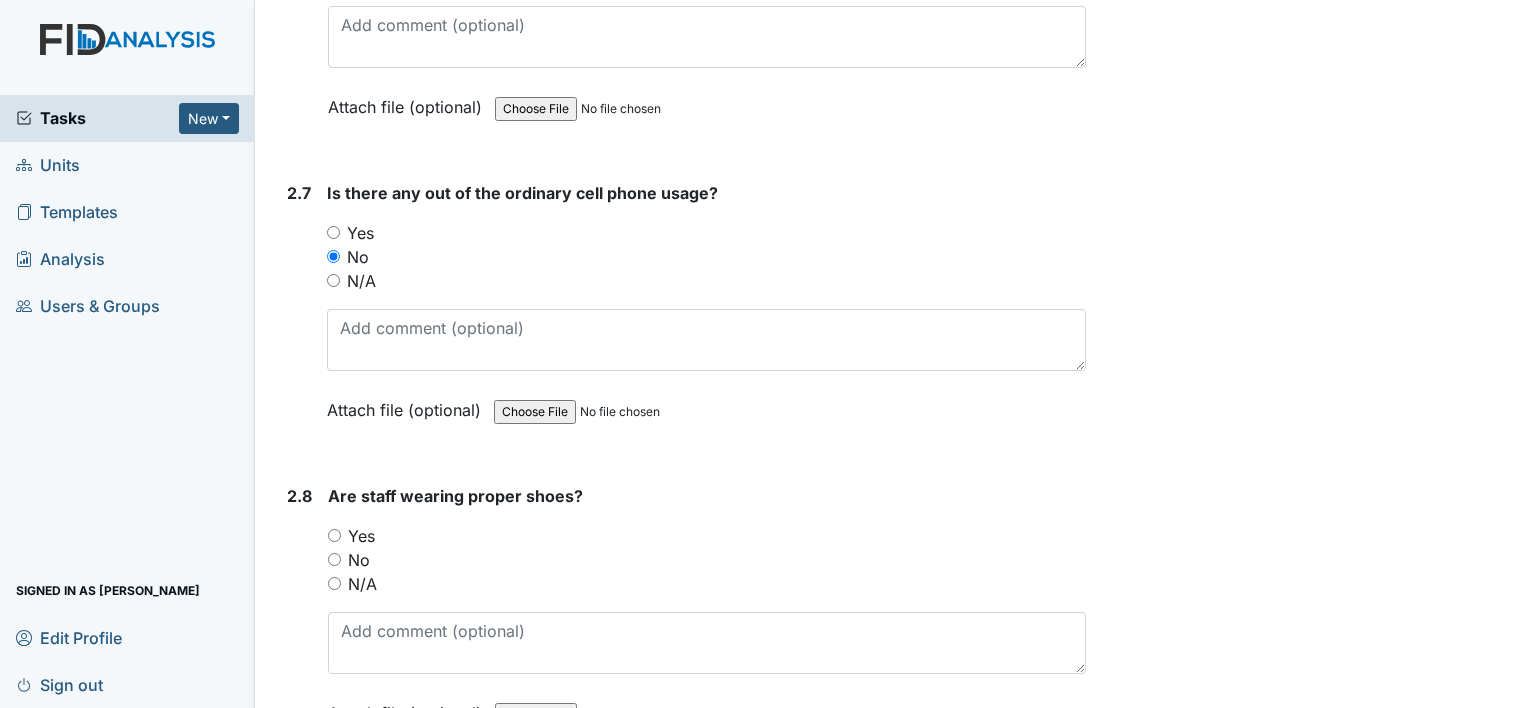 click on "Yes" at bounding box center (334, 535) 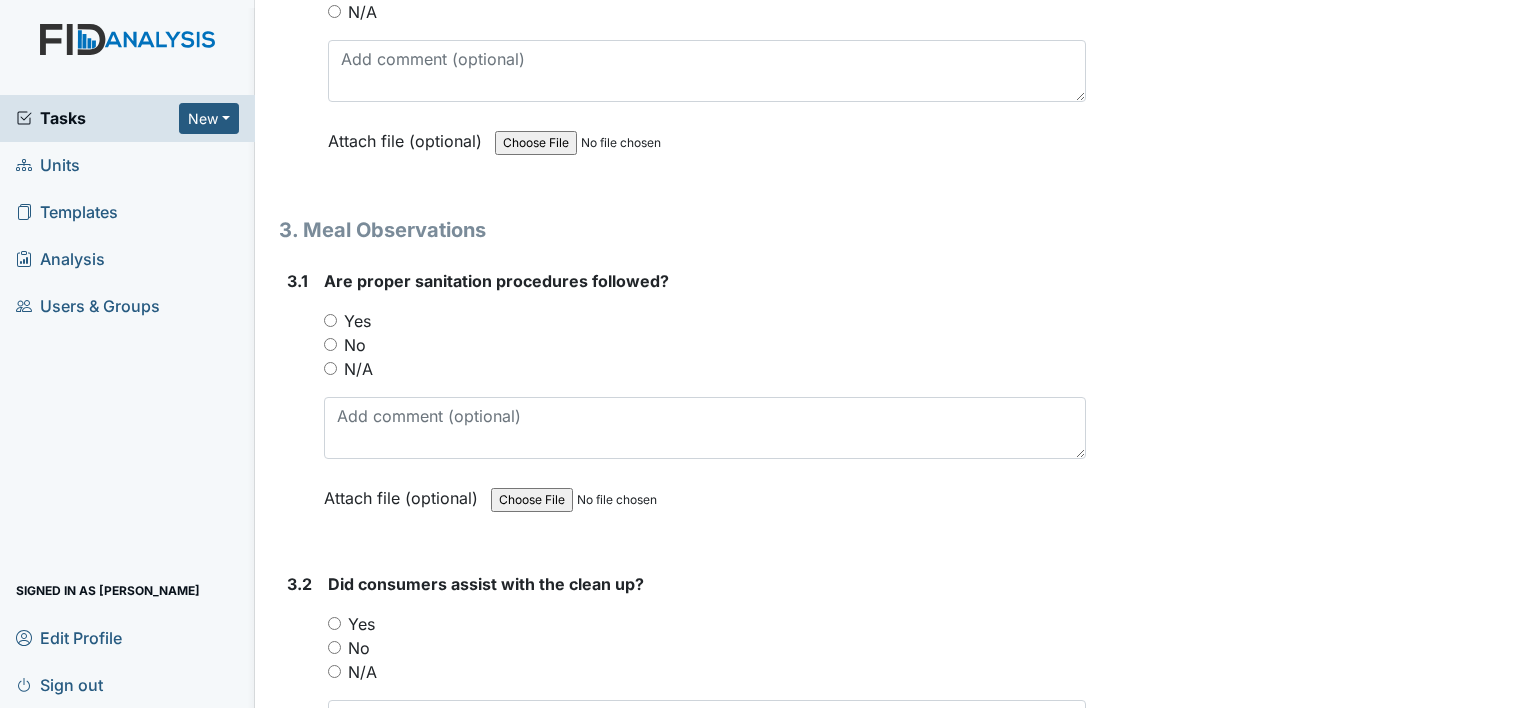scroll, scrollTop: 3418, scrollLeft: 0, axis: vertical 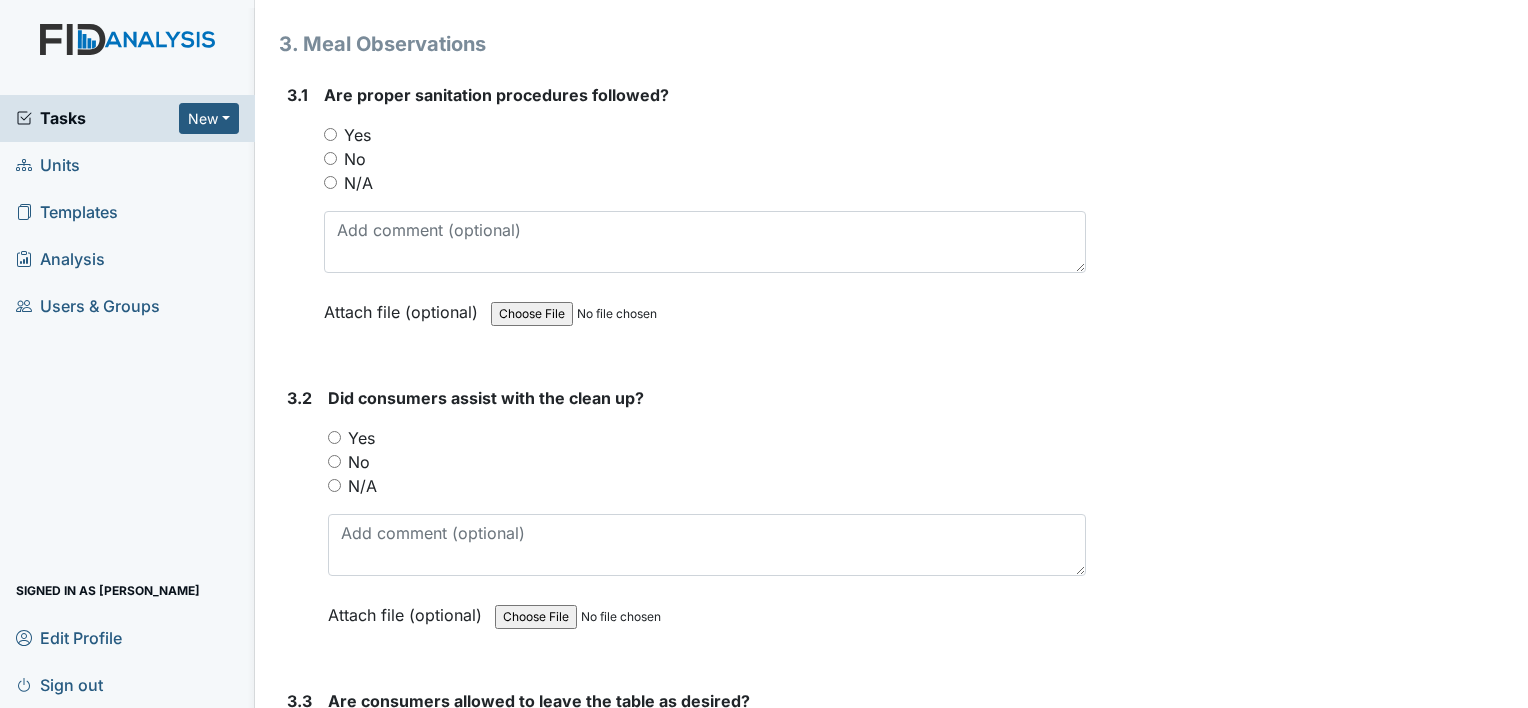 click on "Yes" at bounding box center (330, 134) 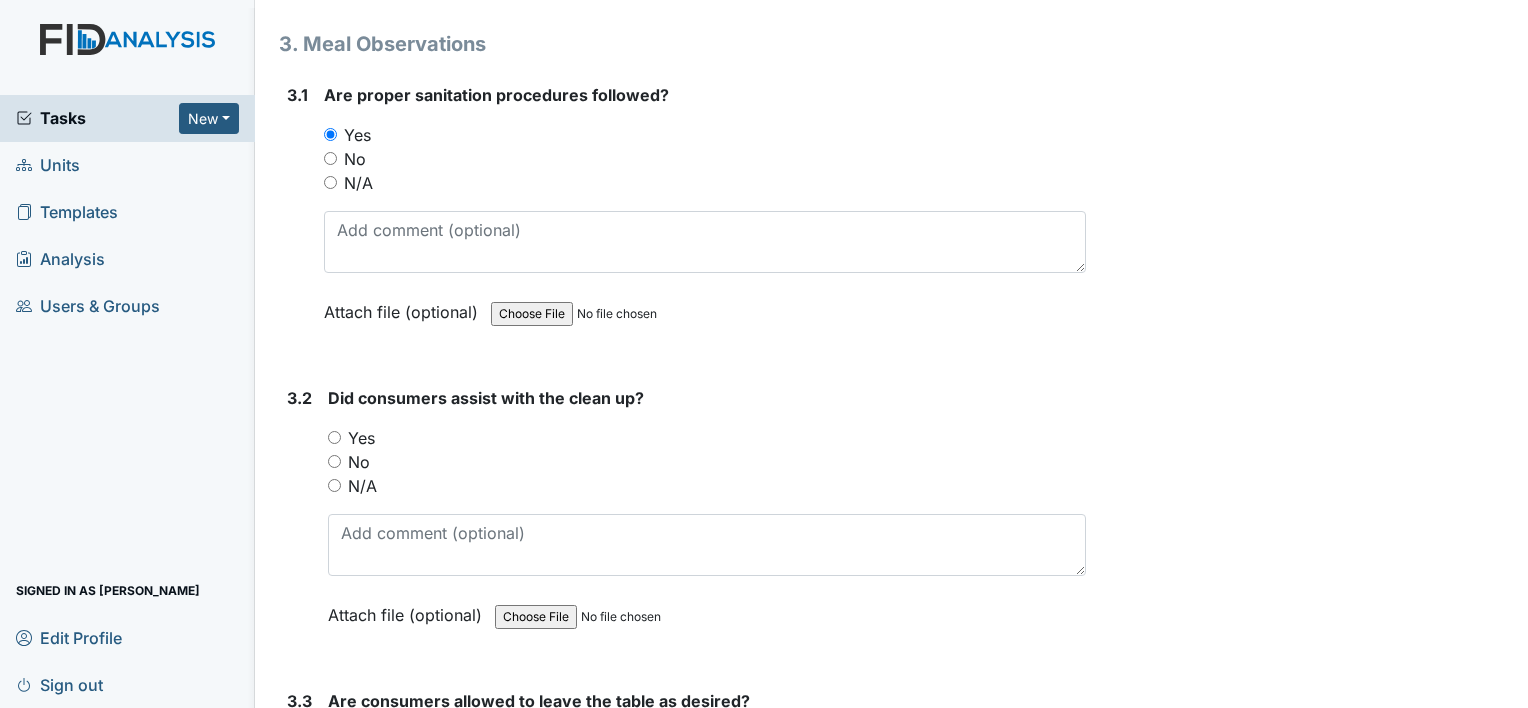 click on "Yes" at bounding box center (334, 437) 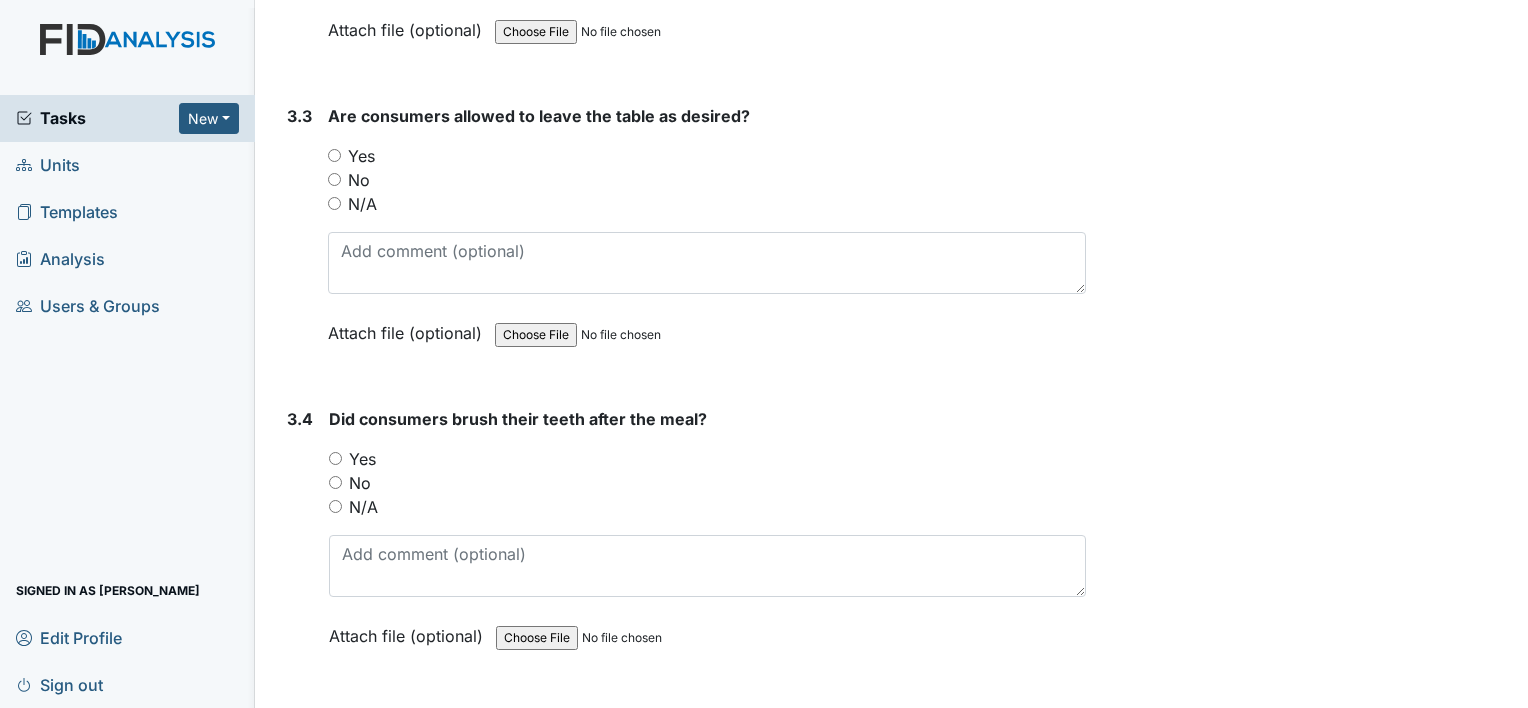 scroll, scrollTop: 4056, scrollLeft: 0, axis: vertical 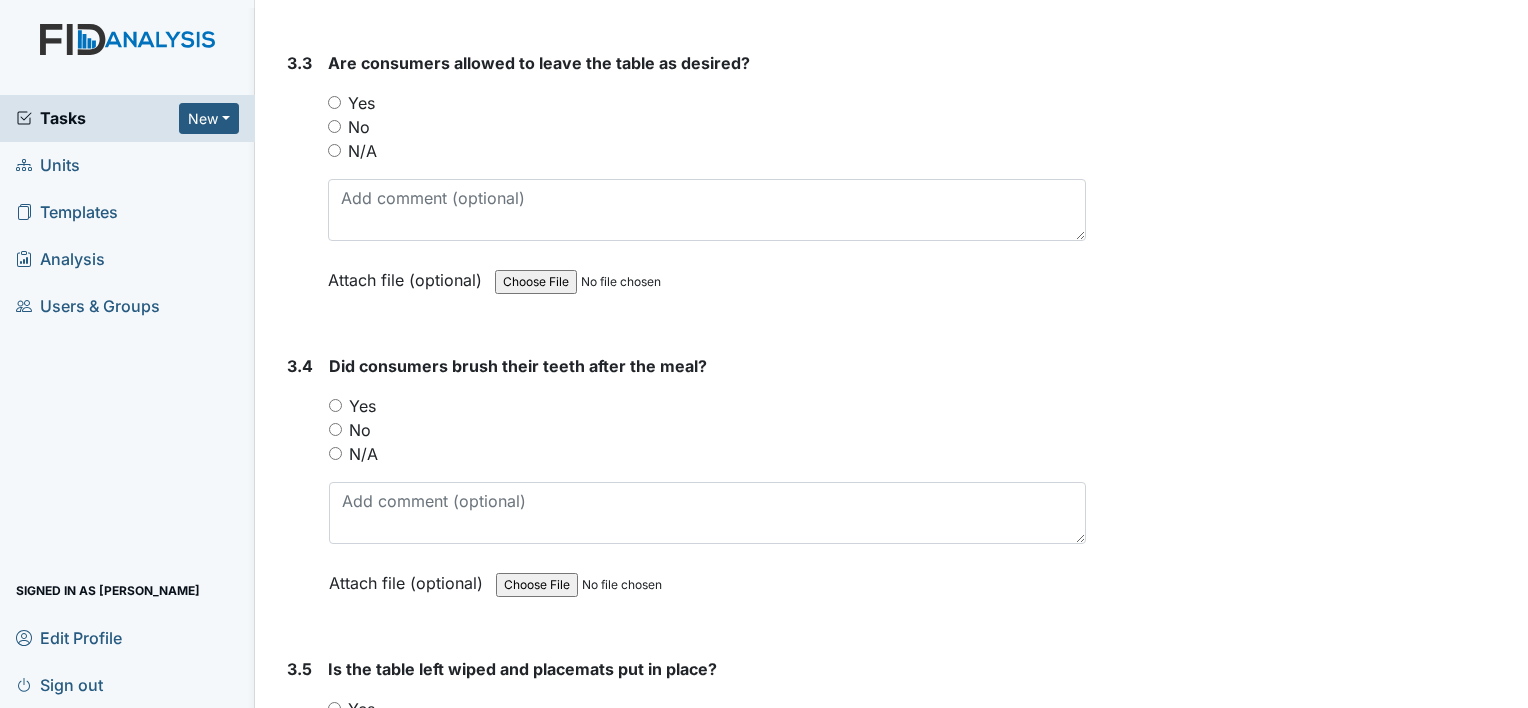 click on "Yes" at bounding box center (334, 102) 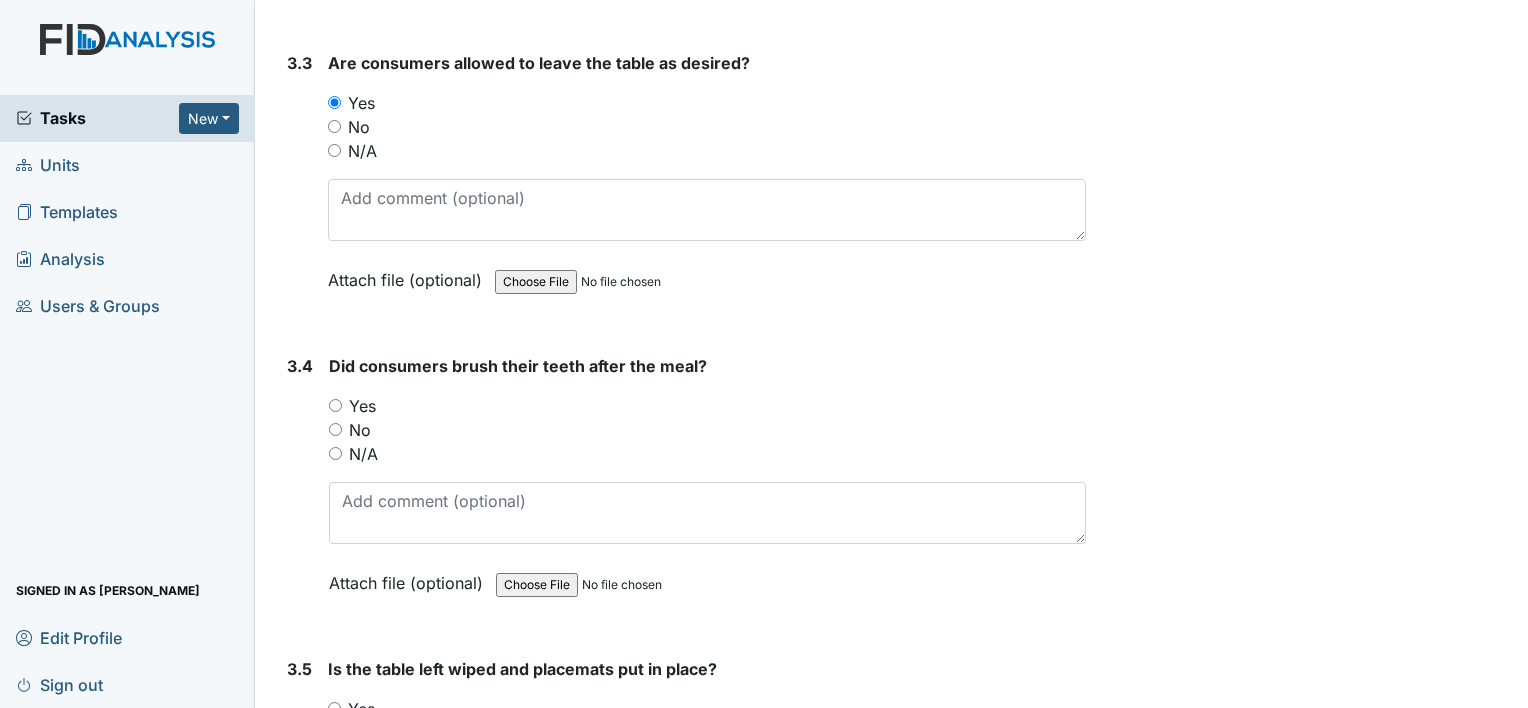 click on "Yes" at bounding box center (335, 405) 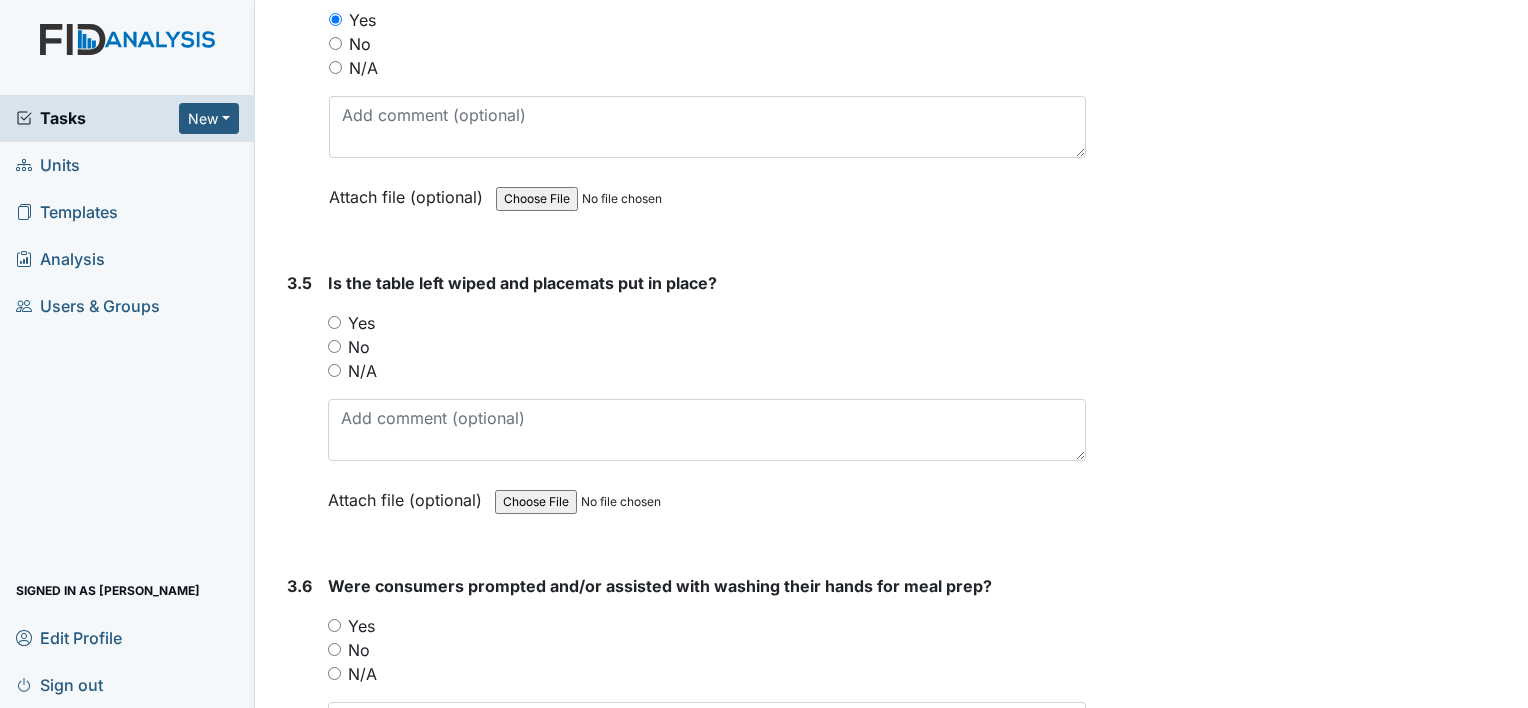 scroll, scrollTop: 4482, scrollLeft: 0, axis: vertical 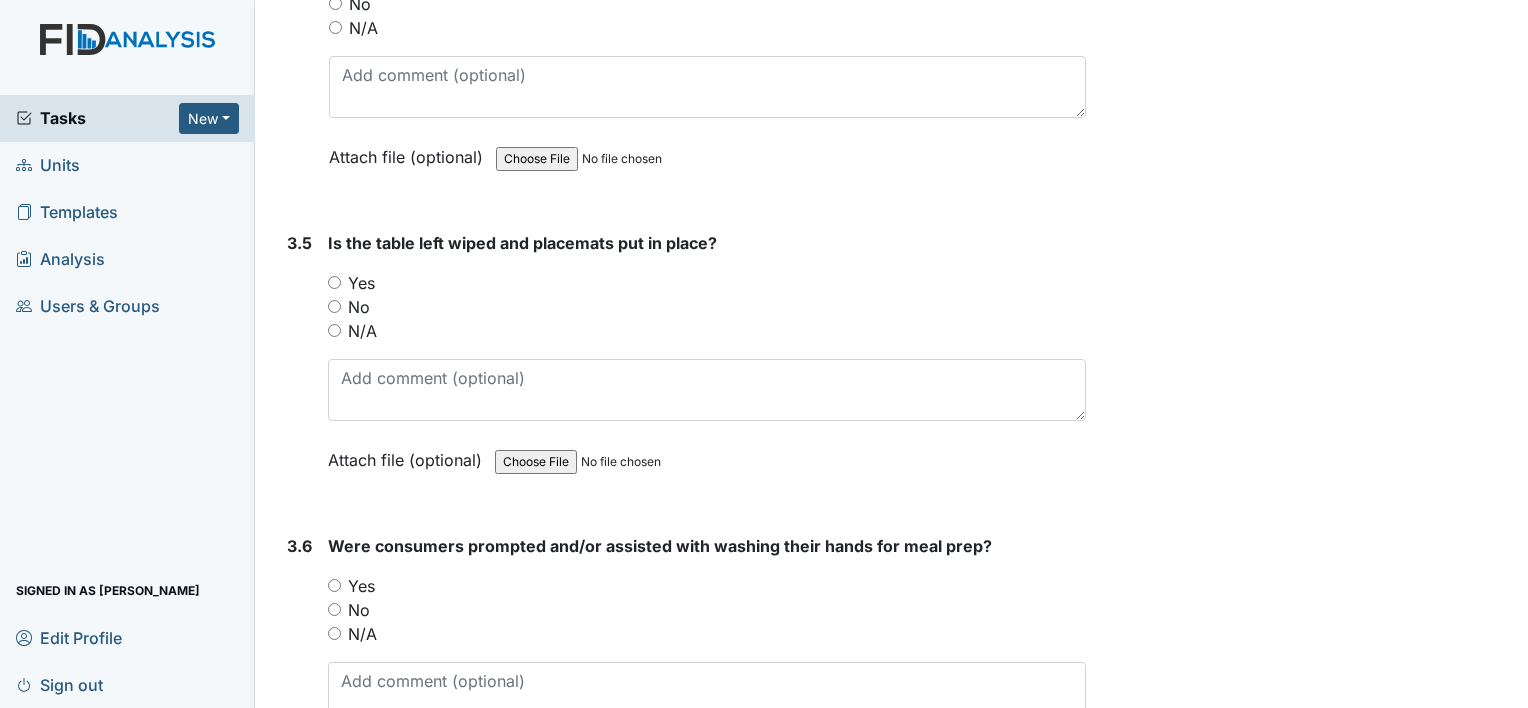 click on "Yes" at bounding box center (334, 282) 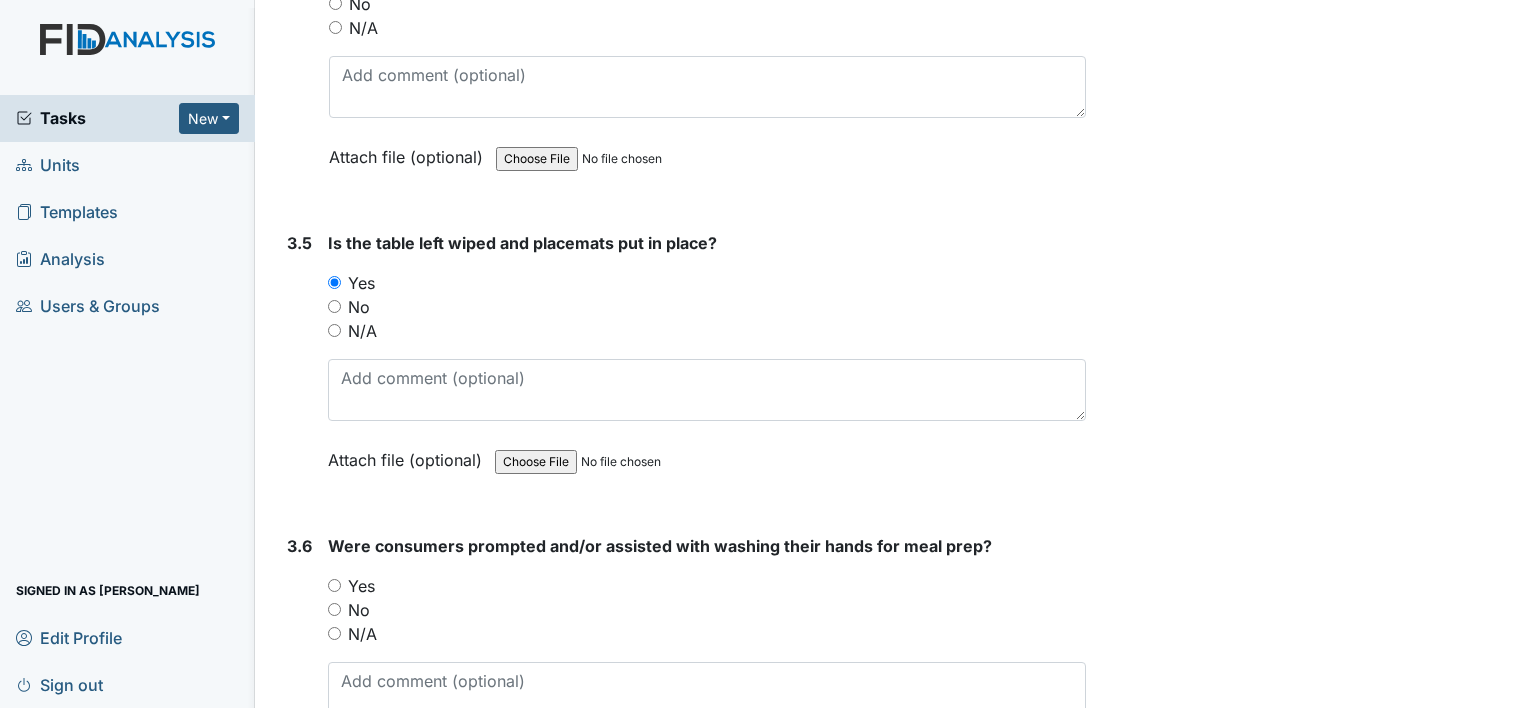 click on "Yes" at bounding box center (334, 585) 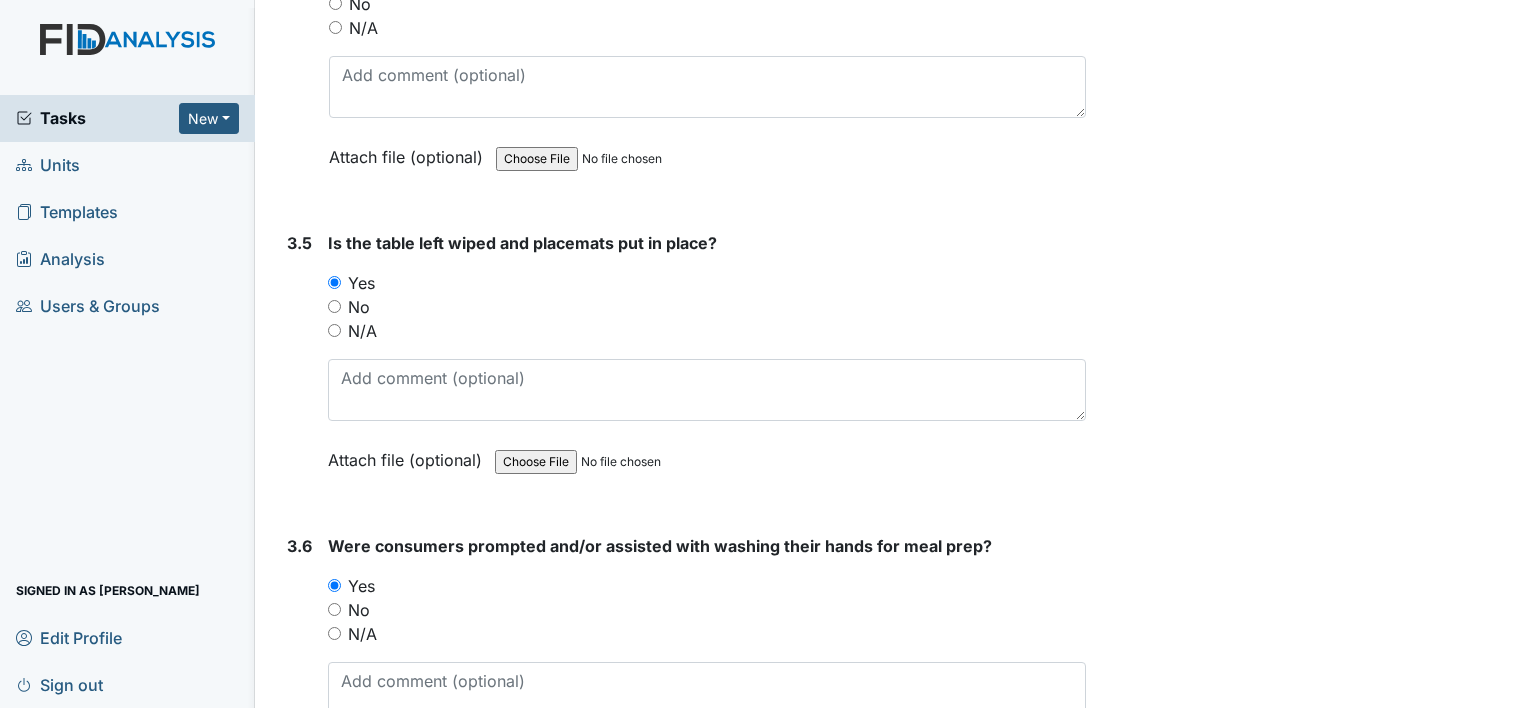 click on "Inspection:
Camera Observation
ID:
#00011235
Open
Autosaving...
Location:
Walnut St.
Assignee:
Erica Carmichael
Creator:
Erica Carmichael
Remediator:
Unit Managers
Approver:
Administrators
Created:
Jul 22, 2025
Due:
Aug 5, 2025
1. Information
1.1
Any Comments?
(optional)
This field is required.
Attach file (optional)
You can upload .pdf, .txt, .jpg, .jpeg, .png, .csv, .xls, or .doc files under 100MB.
1.2
Start Time:
612am
This field is required.
Attach file (optional)
You can upload .pdf, .txt, .jpg, .jpeg, .png, .csv, .xls, or .doc files under 100MB.
1.3
End Time:
853am
This field is required.
Attach file (optional)
You can upload .pdf, .txt, .jpg, .jpeg, .png, .csv, .xls, or .doc files under 100MB.
2. General Observation" at bounding box center (891, 354) 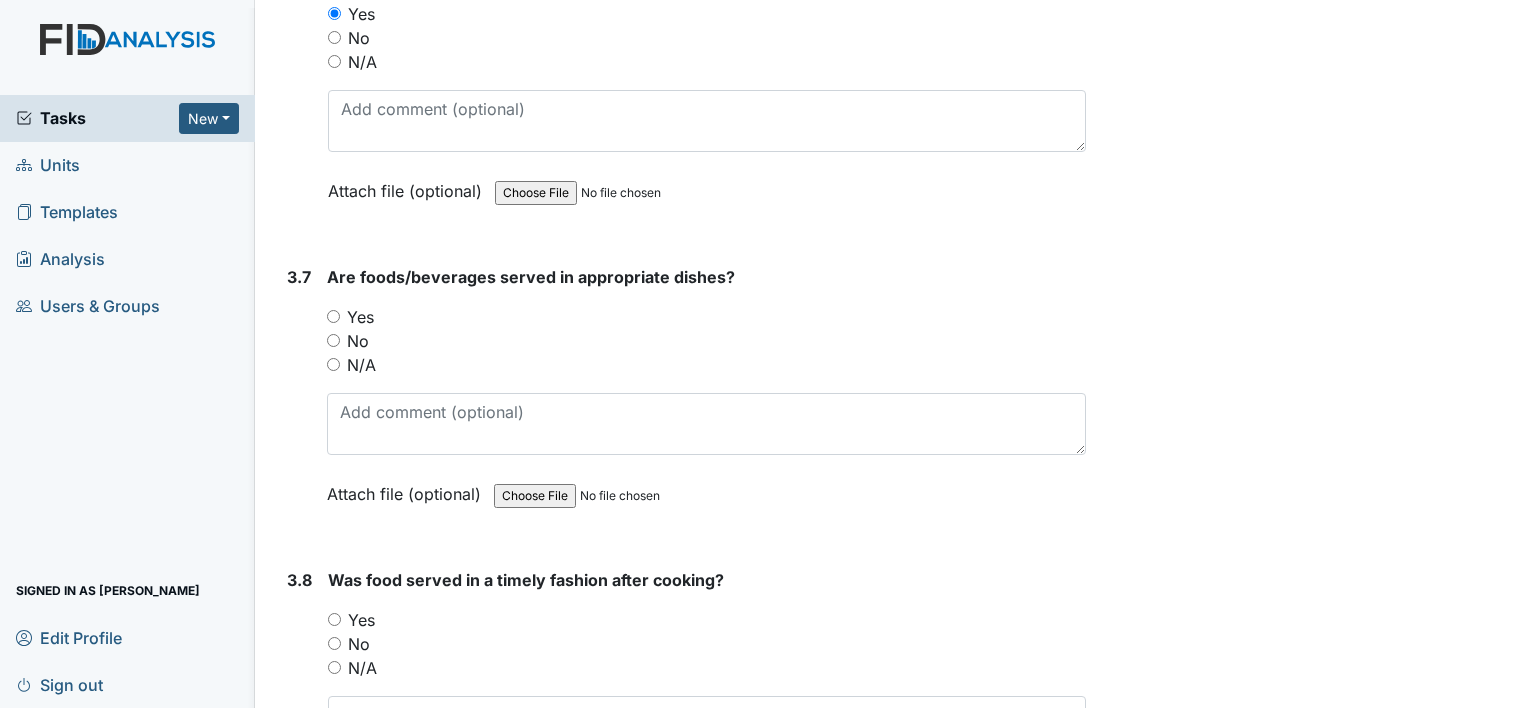 scroll, scrollTop: 5094, scrollLeft: 0, axis: vertical 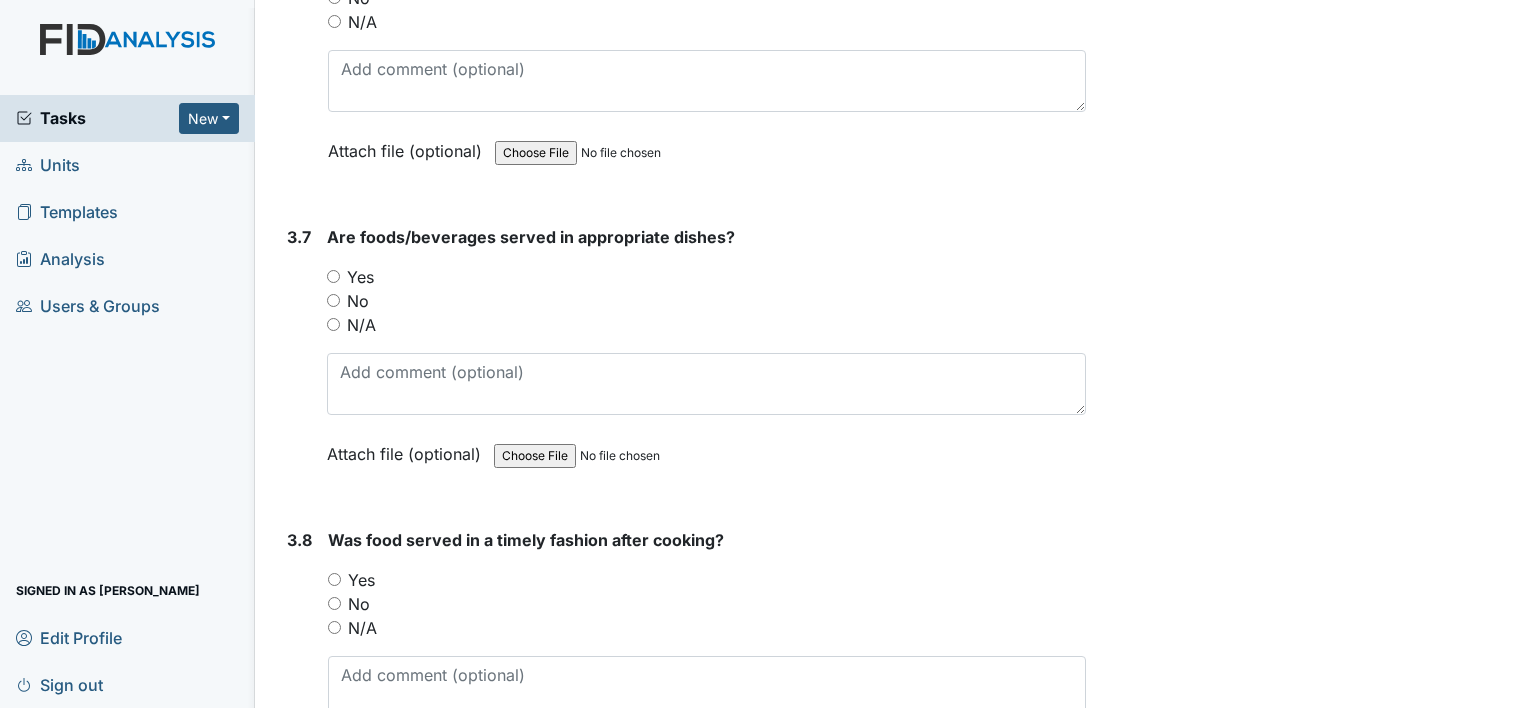 click on "Yes" at bounding box center (333, 276) 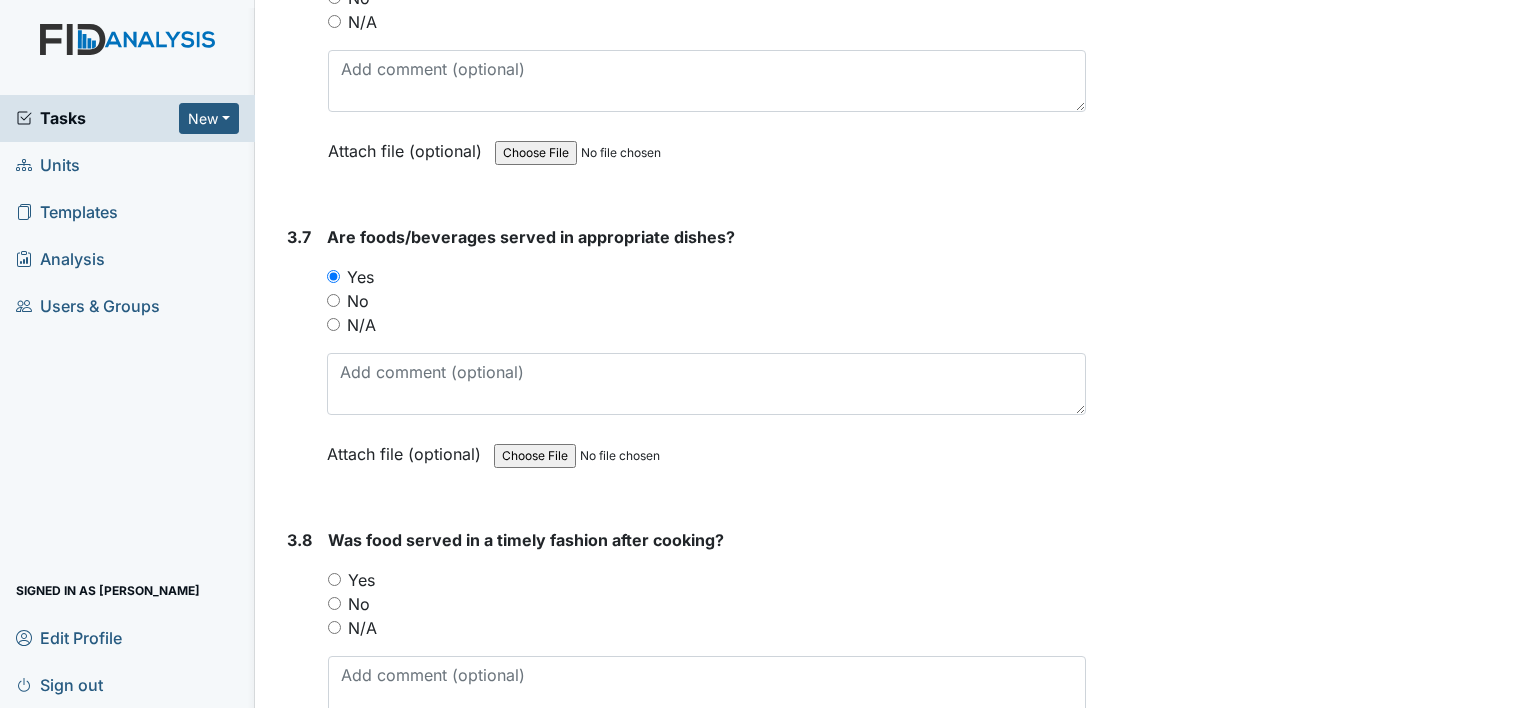 click on "Yes" at bounding box center [334, 579] 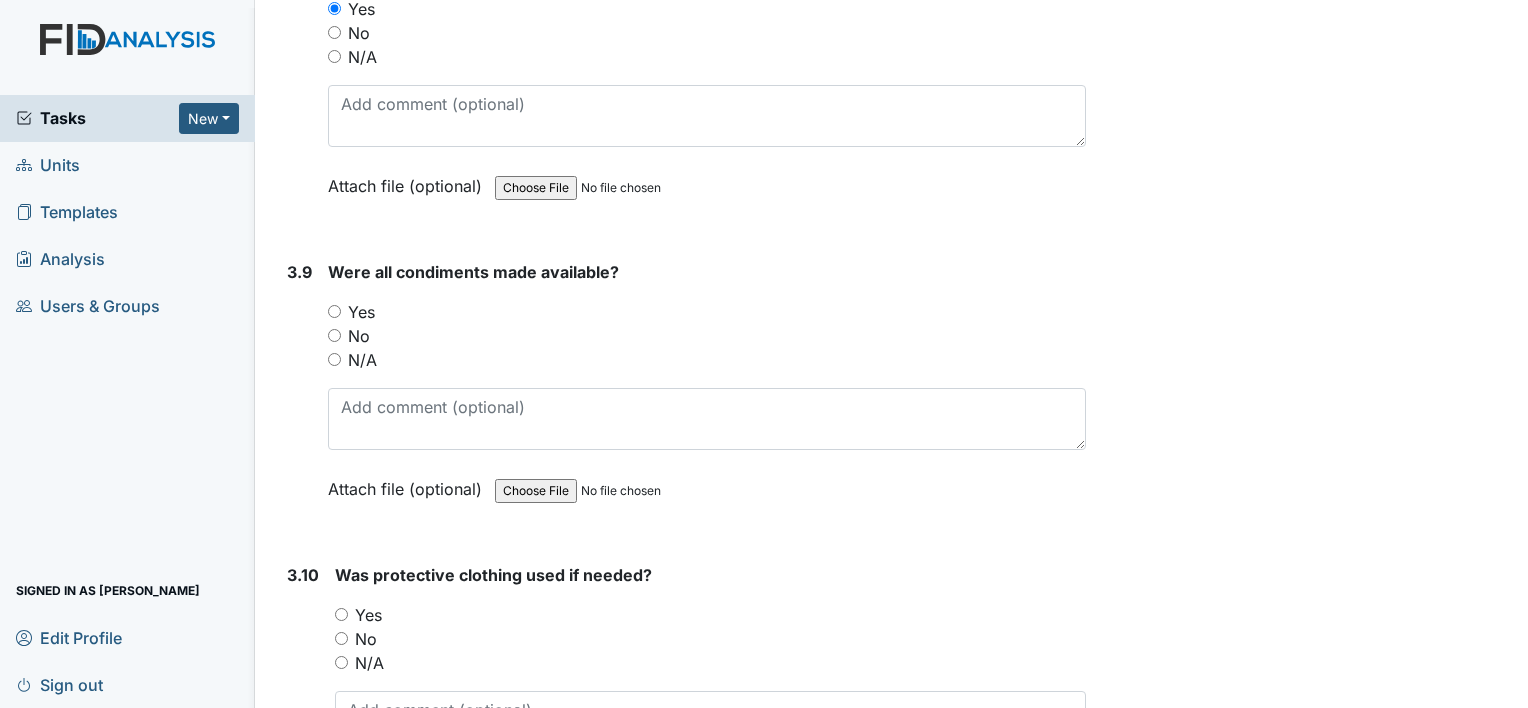scroll, scrollTop: 5745, scrollLeft: 0, axis: vertical 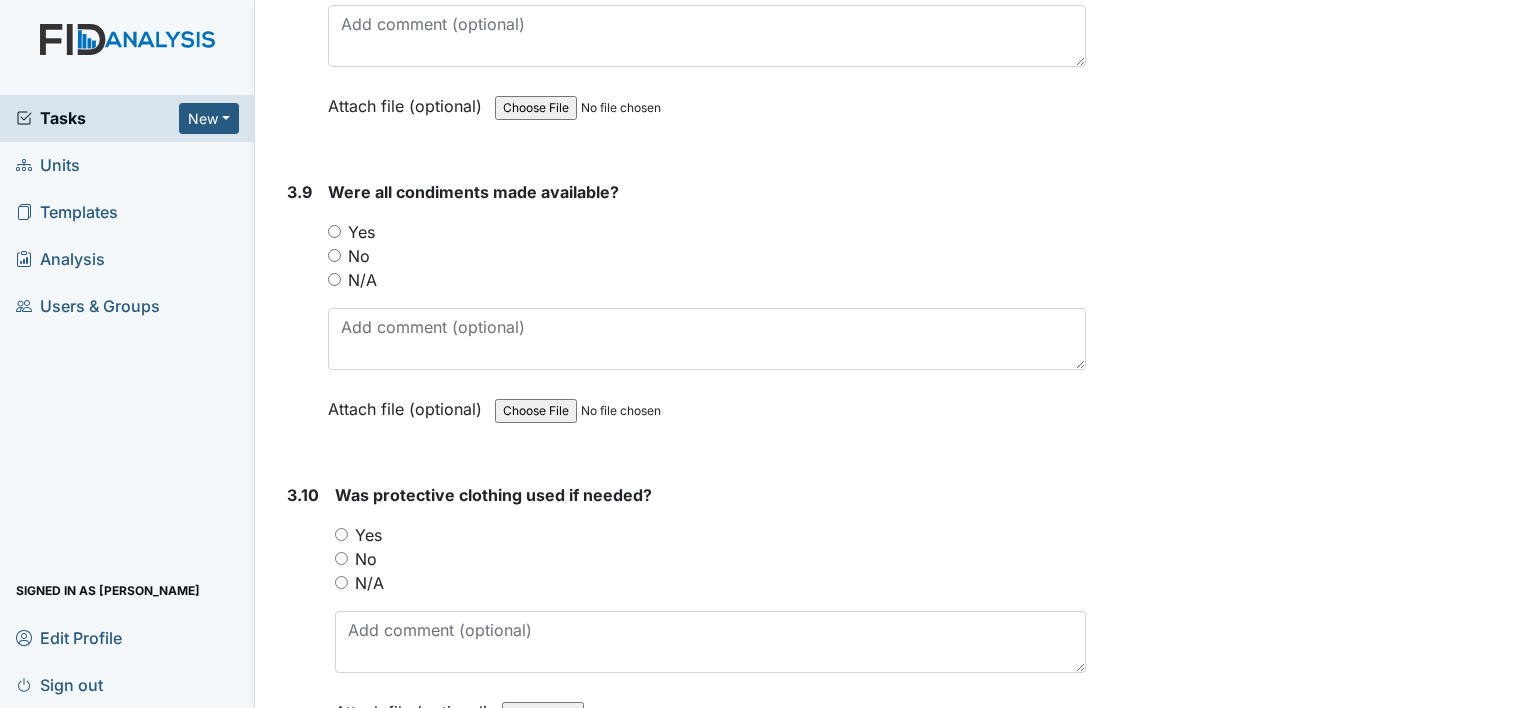 click on "Yes" at bounding box center (334, 231) 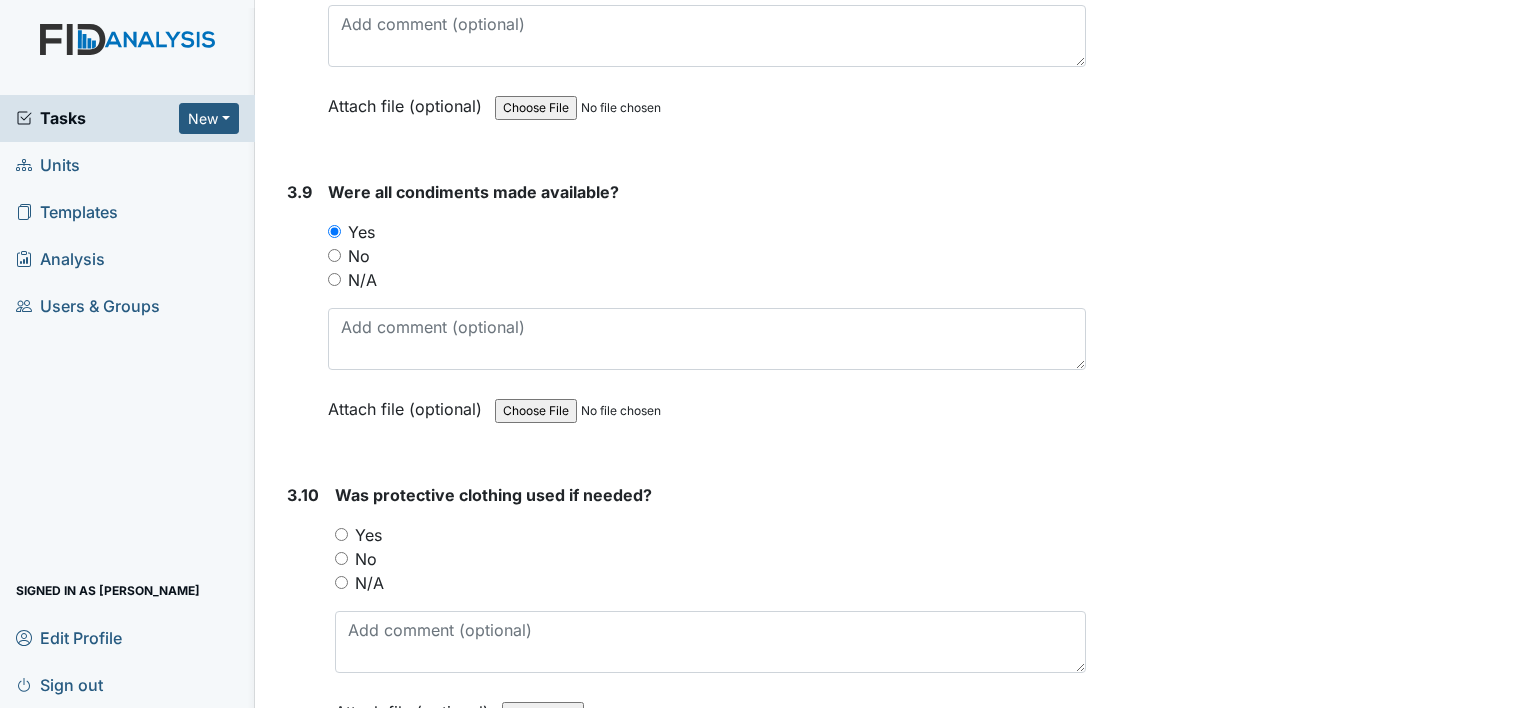 click on "Yes" at bounding box center [341, 534] 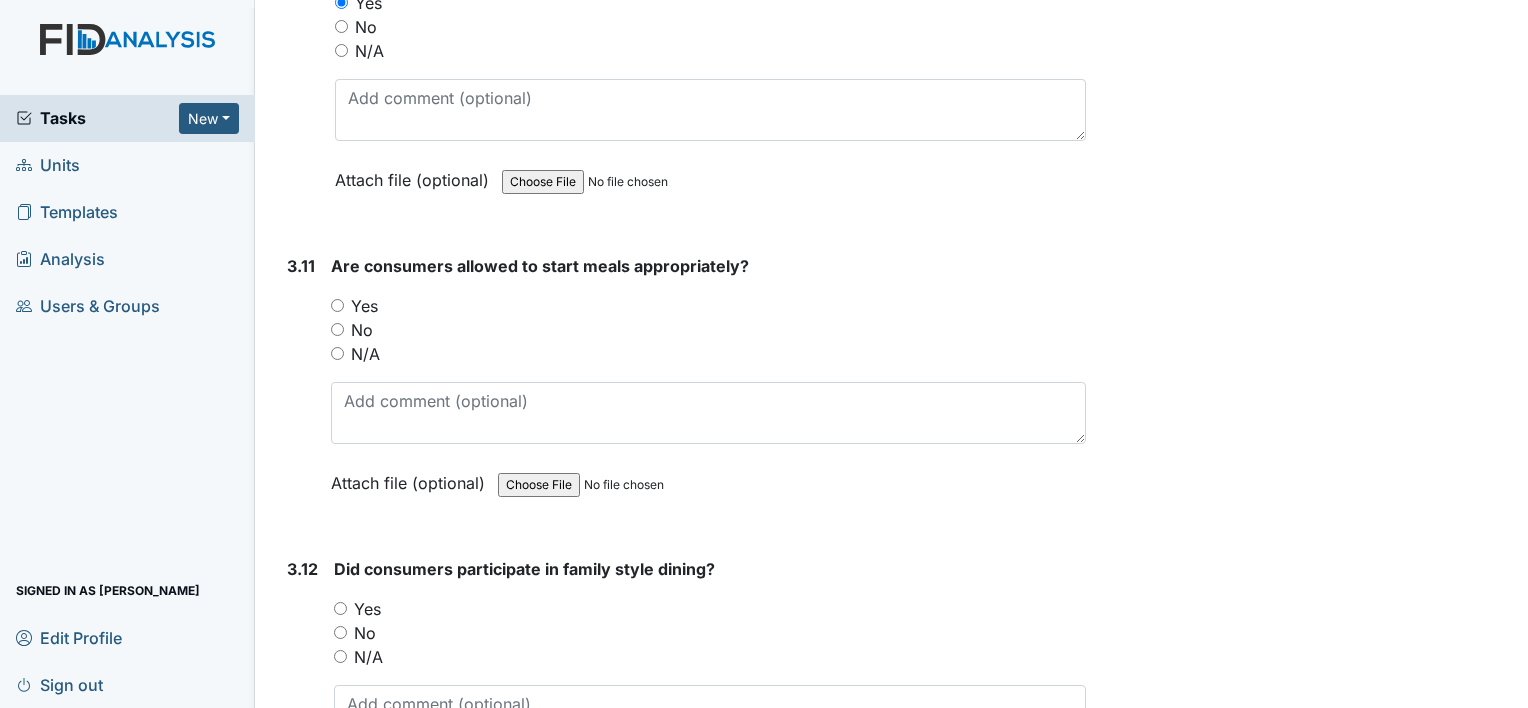 scroll, scrollTop: 6344, scrollLeft: 0, axis: vertical 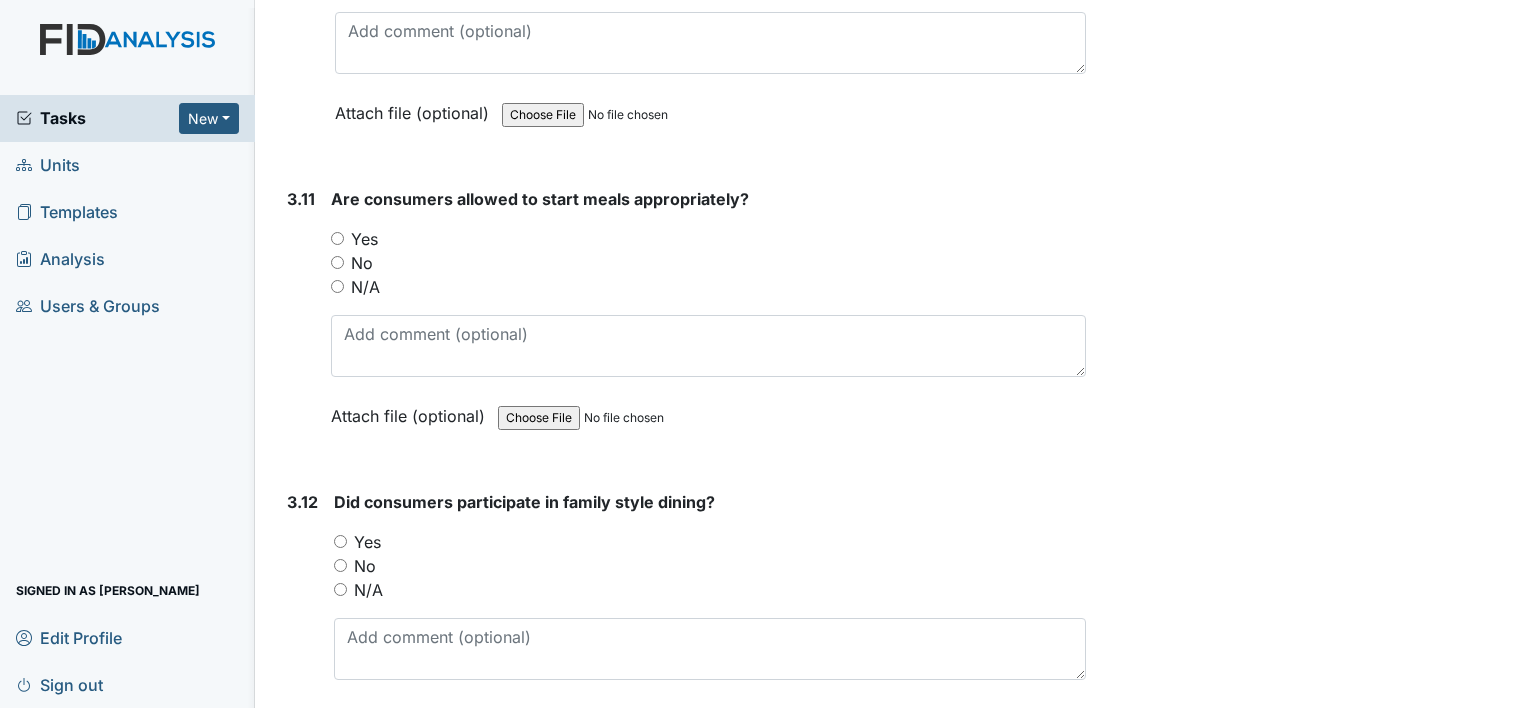 click on "Yes" at bounding box center (337, 238) 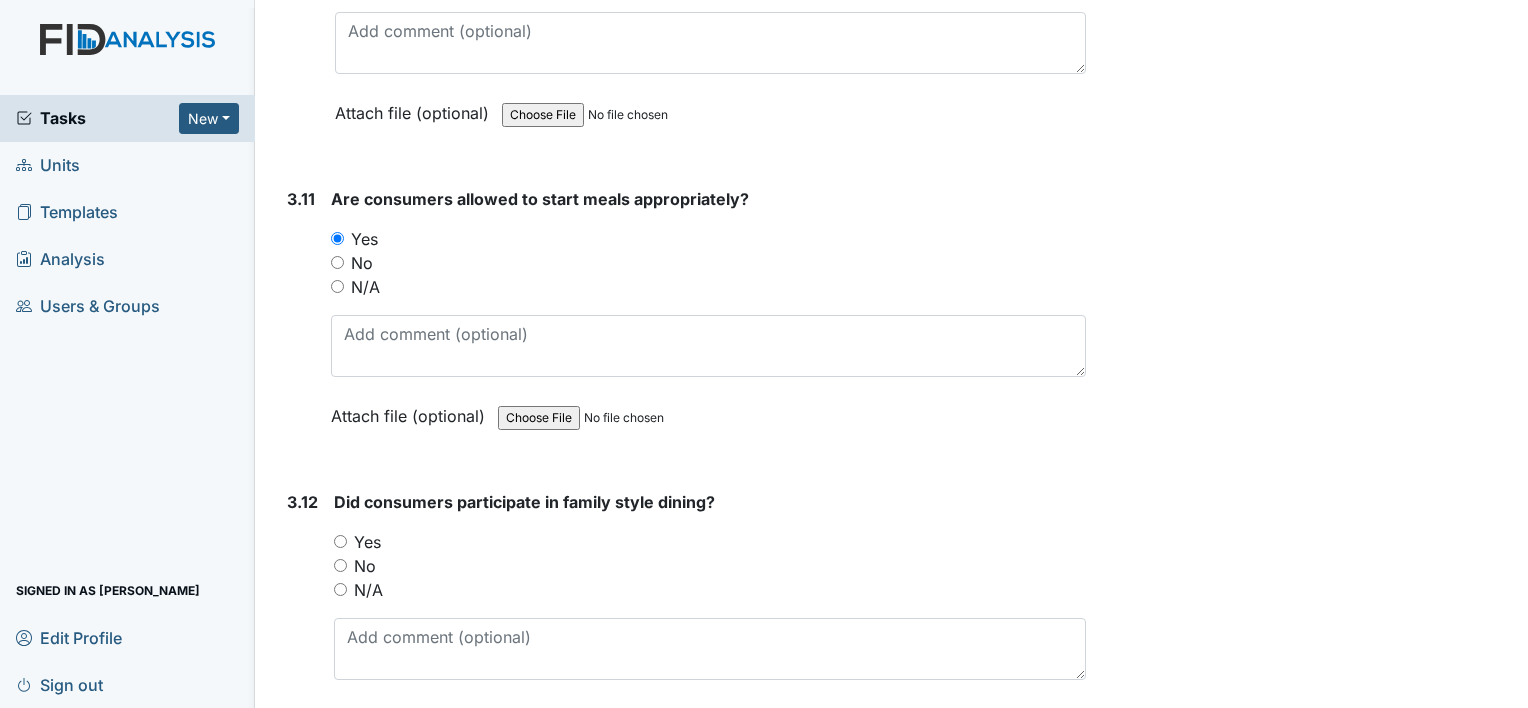 click on "Yes" at bounding box center (340, 541) 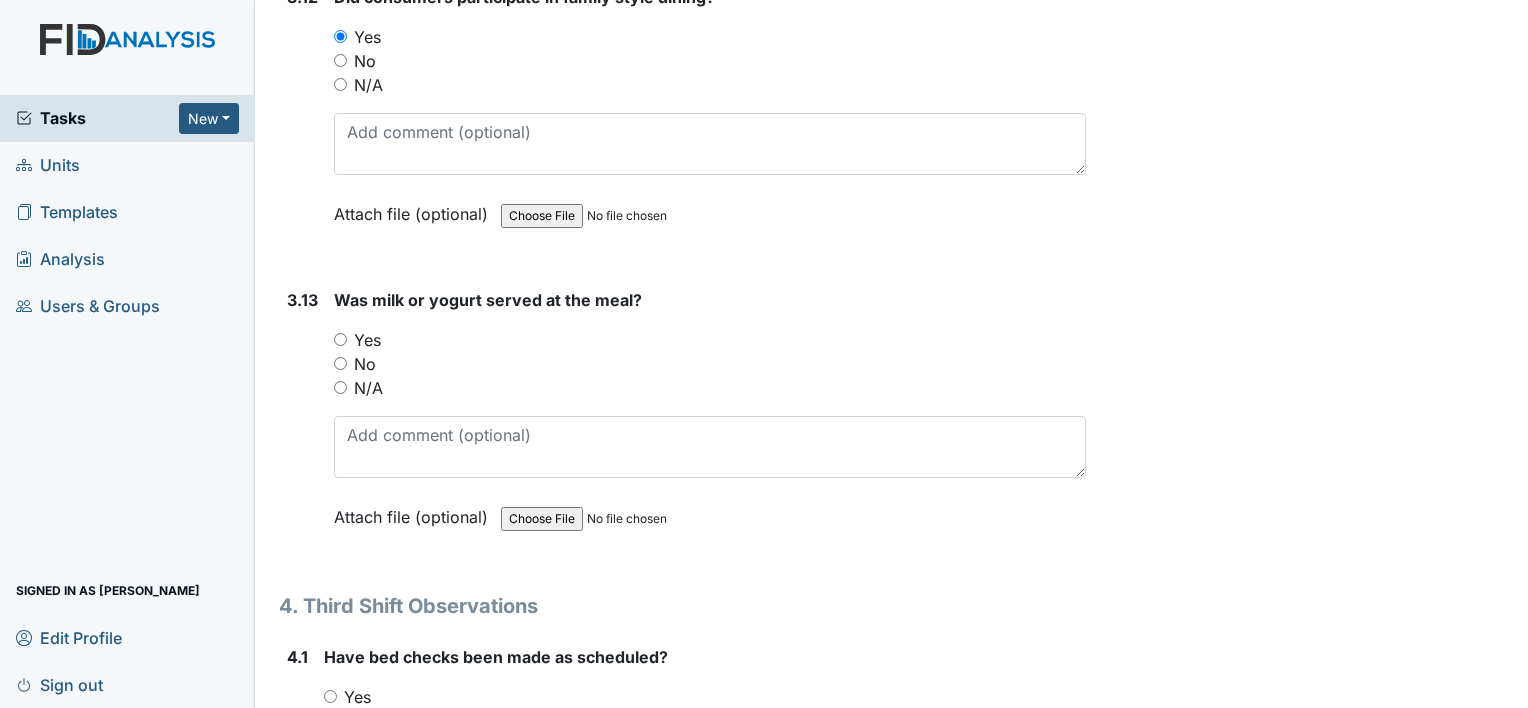 scroll, scrollTop: 6889, scrollLeft: 0, axis: vertical 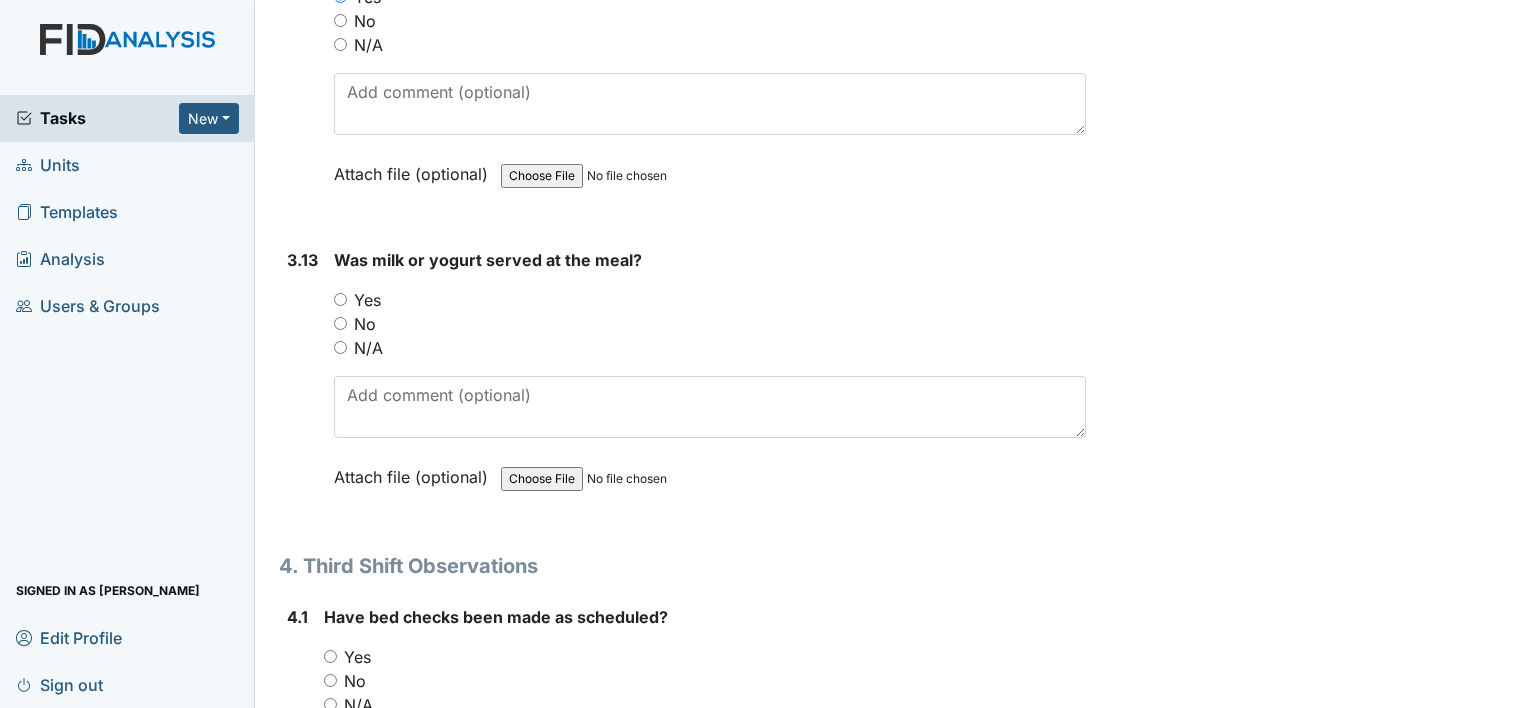 click on "Yes" at bounding box center [340, 299] 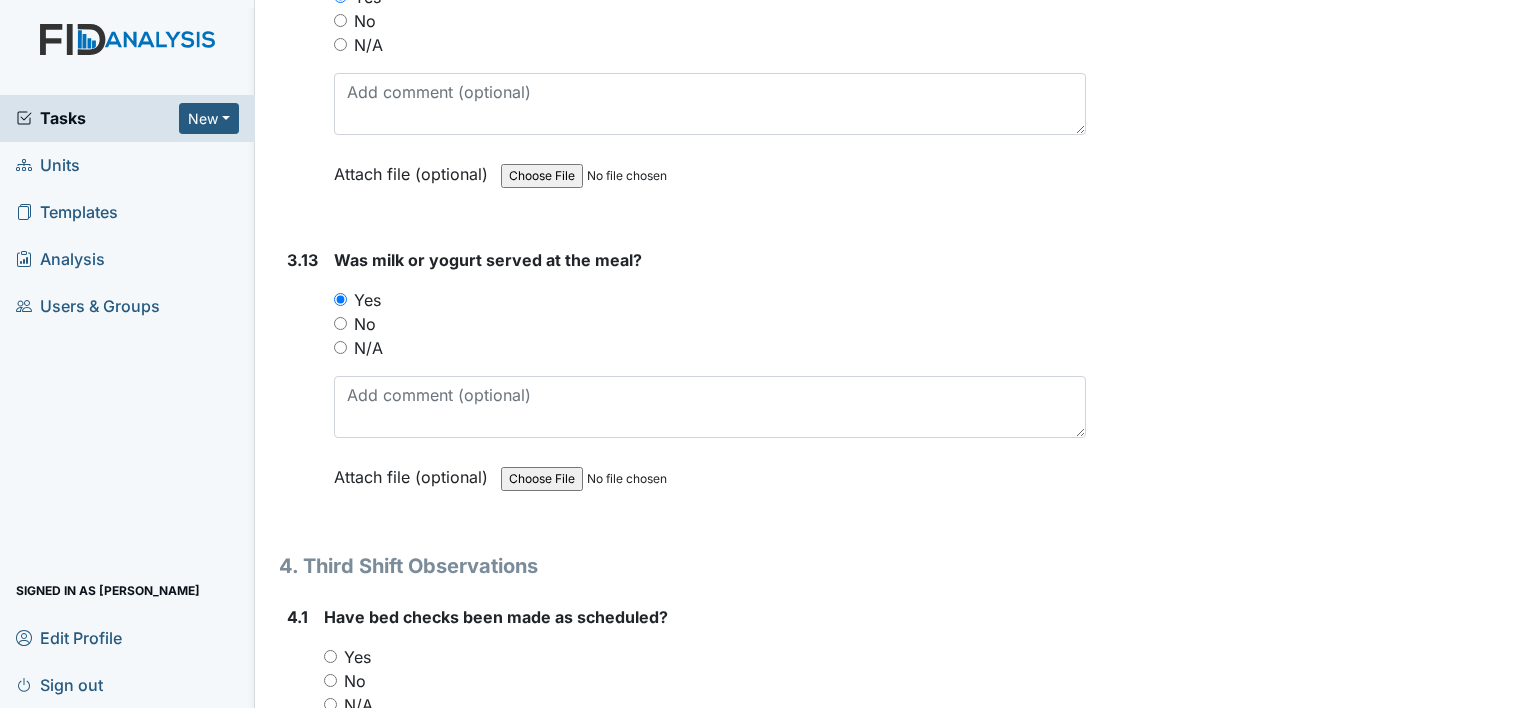 click on "Yes" at bounding box center (330, 656) 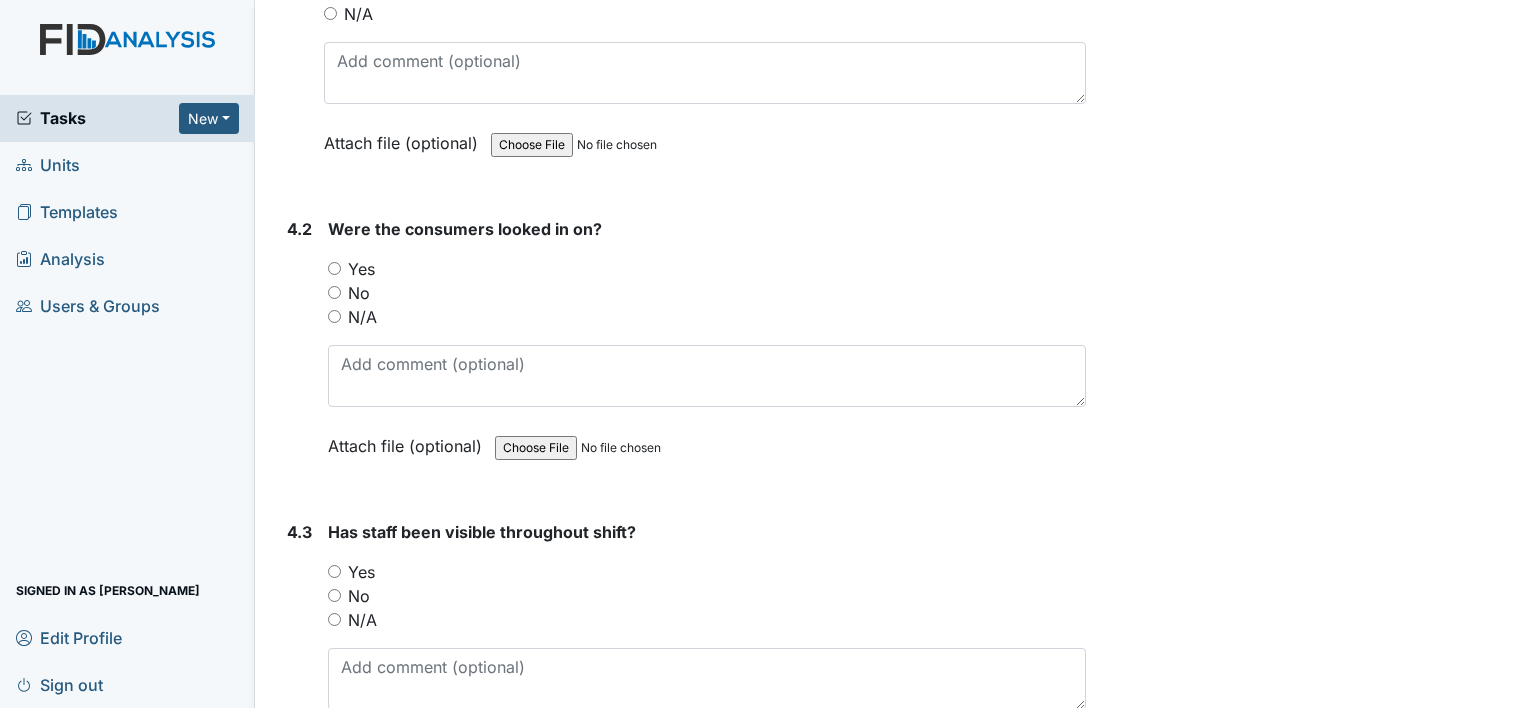 scroll, scrollTop: 7594, scrollLeft: 0, axis: vertical 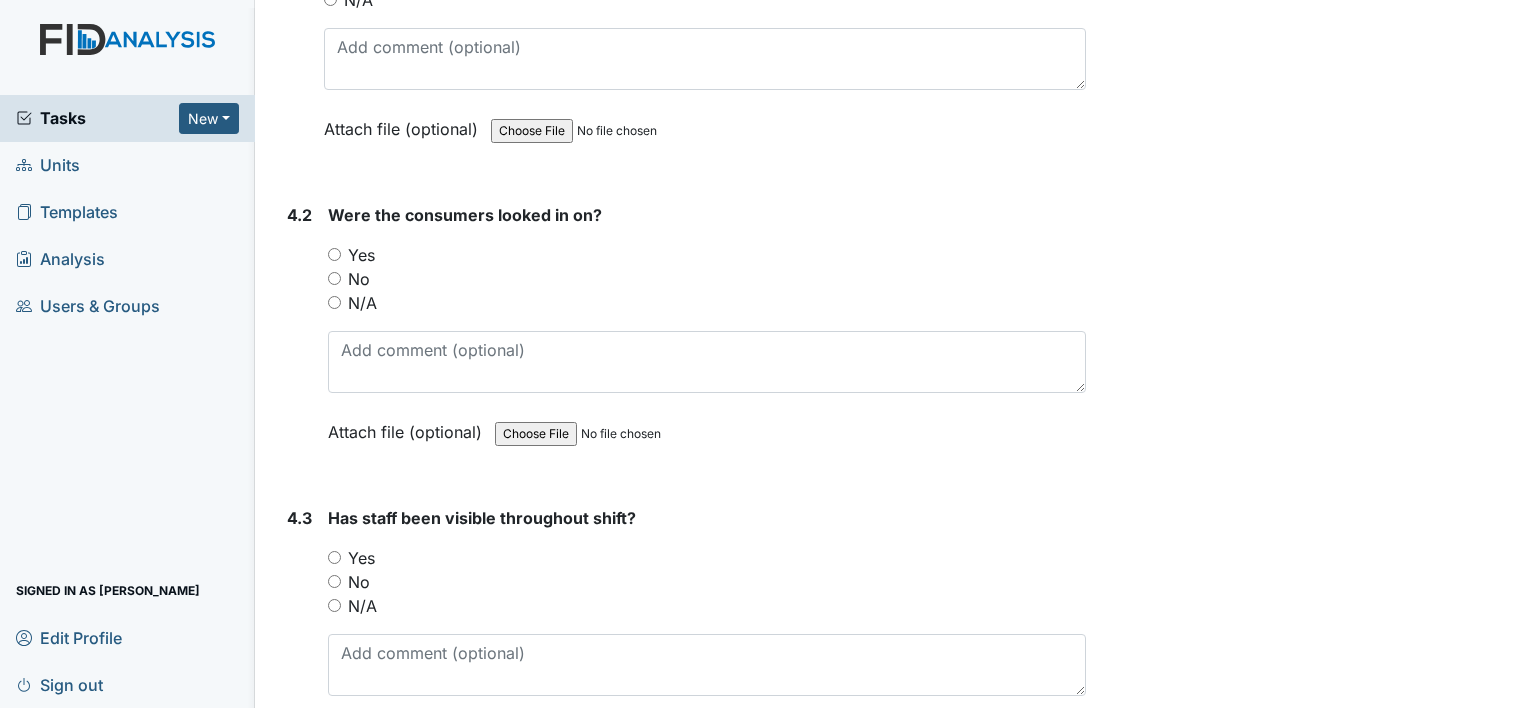 click on "Yes" at bounding box center (334, 254) 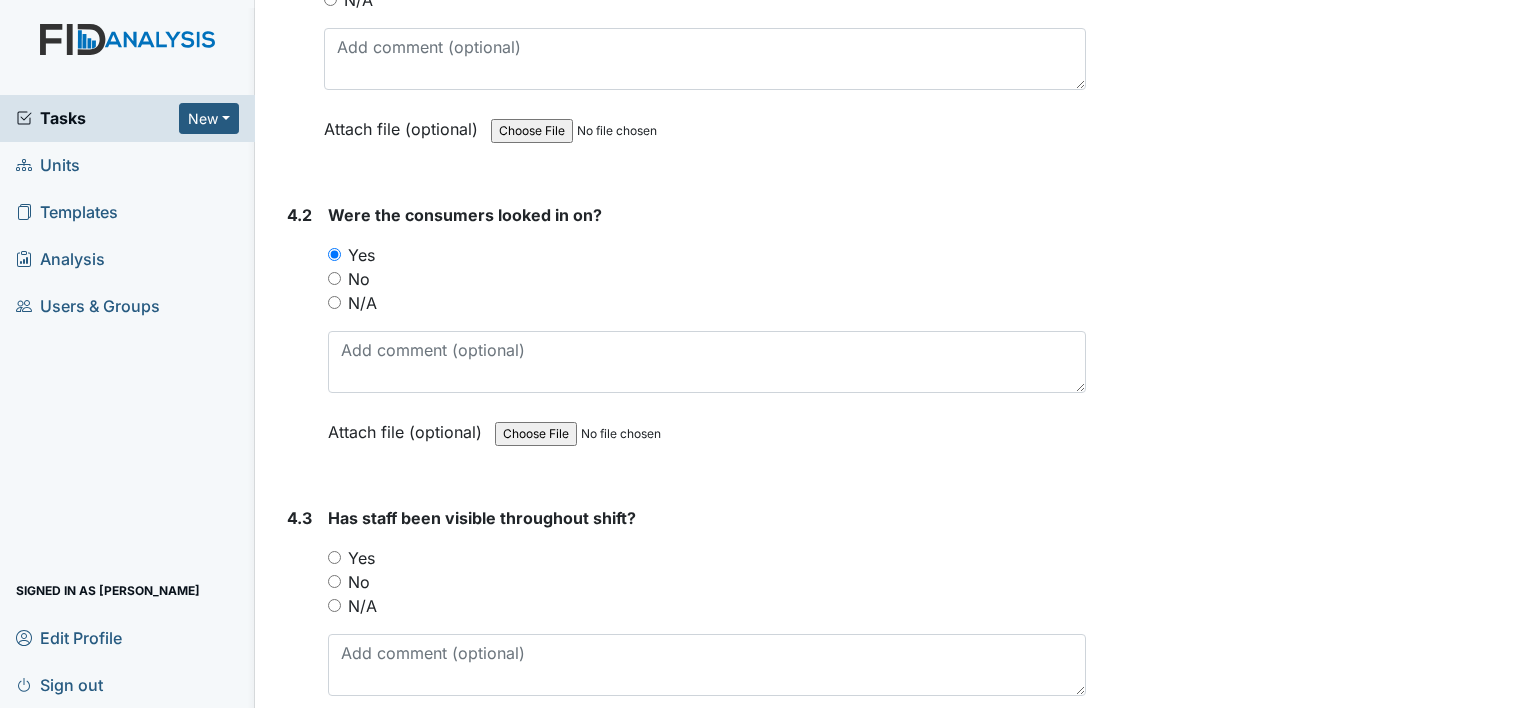 click on "Yes" at bounding box center (334, 557) 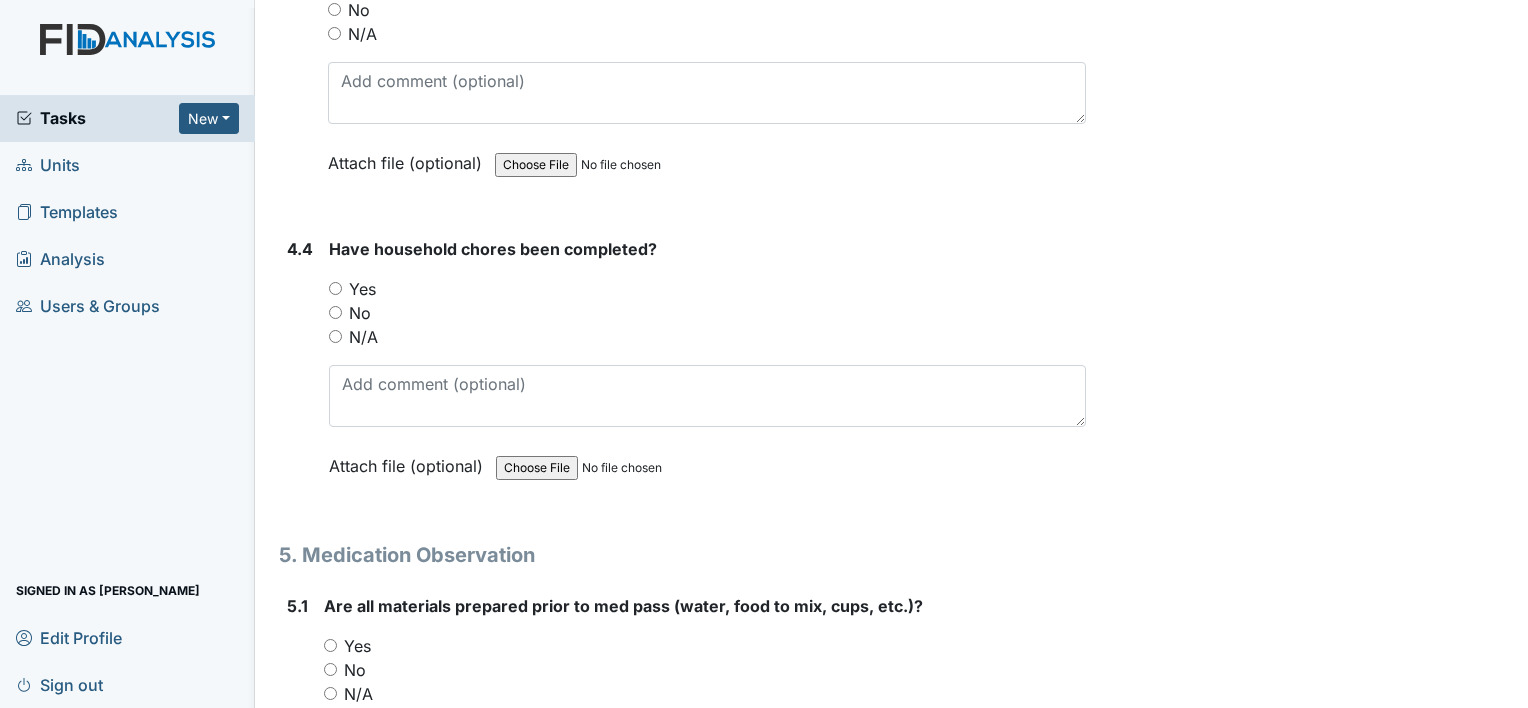 scroll, scrollTop: 8232, scrollLeft: 0, axis: vertical 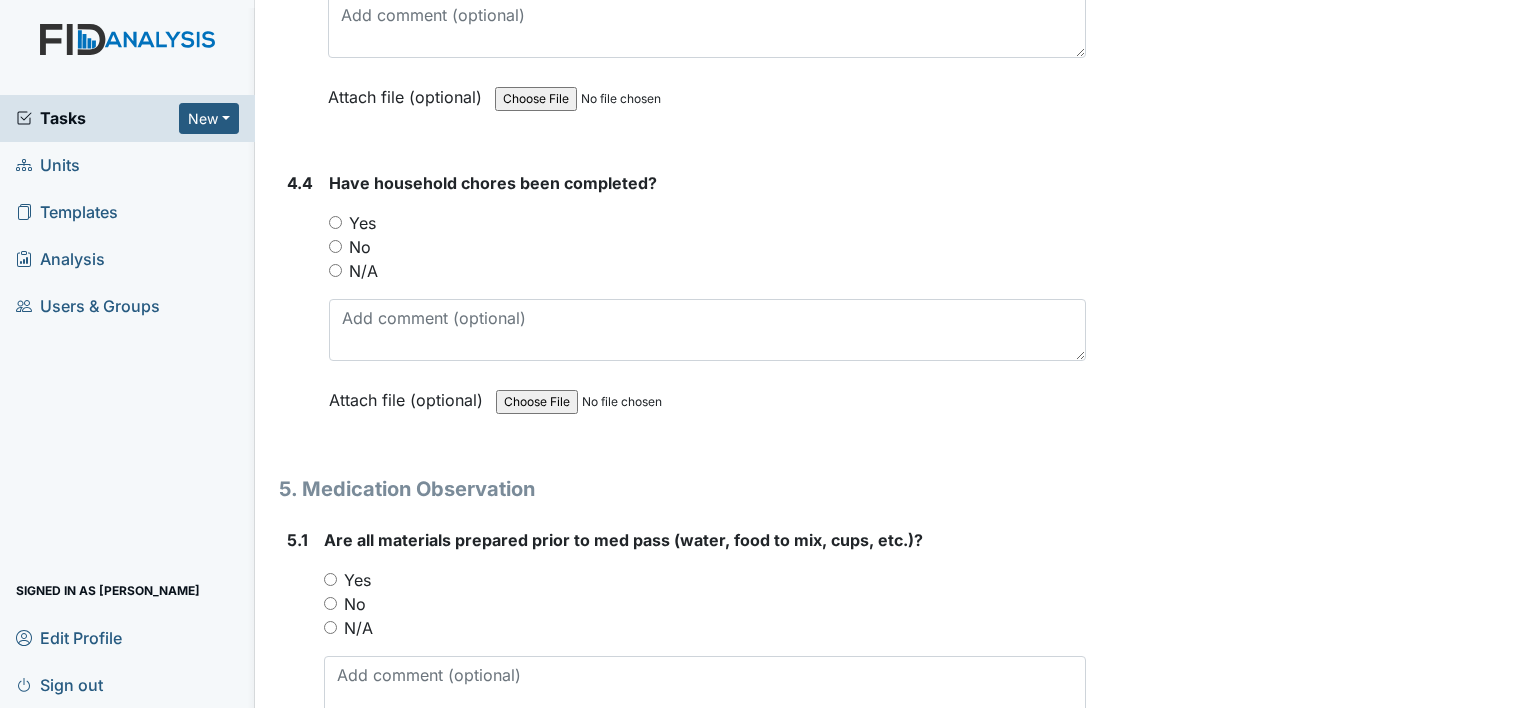 click on "Yes" at bounding box center [335, 222] 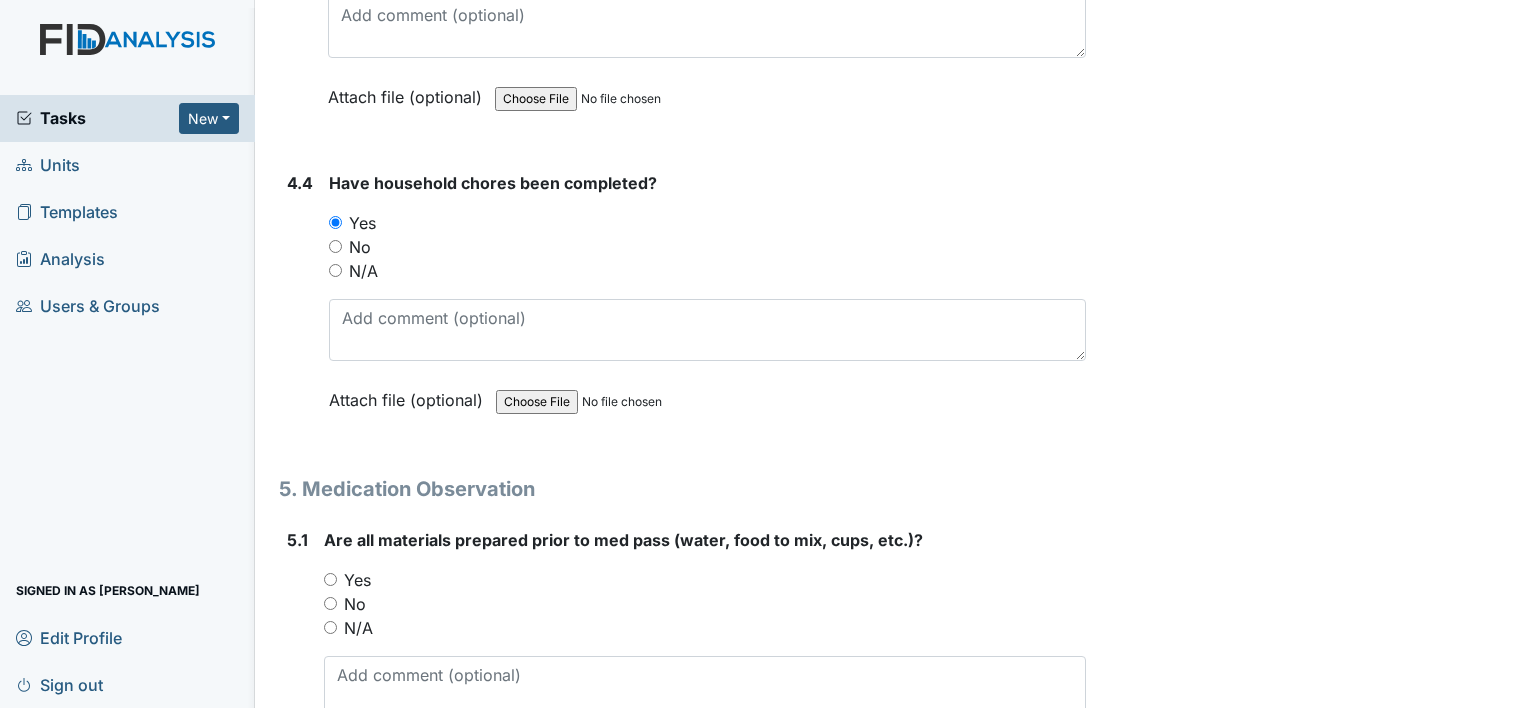 click on "Yes" at bounding box center (330, 579) 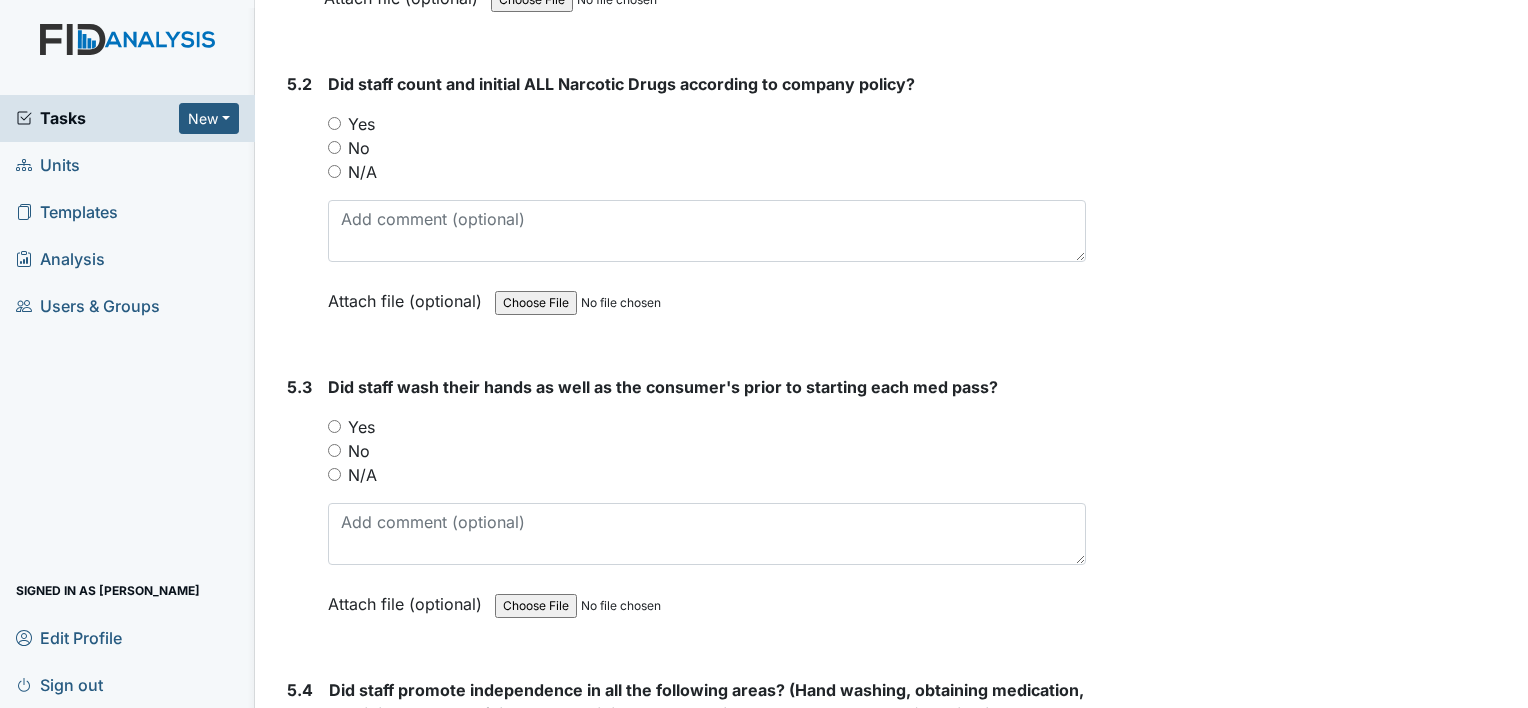 scroll, scrollTop: 9044, scrollLeft: 0, axis: vertical 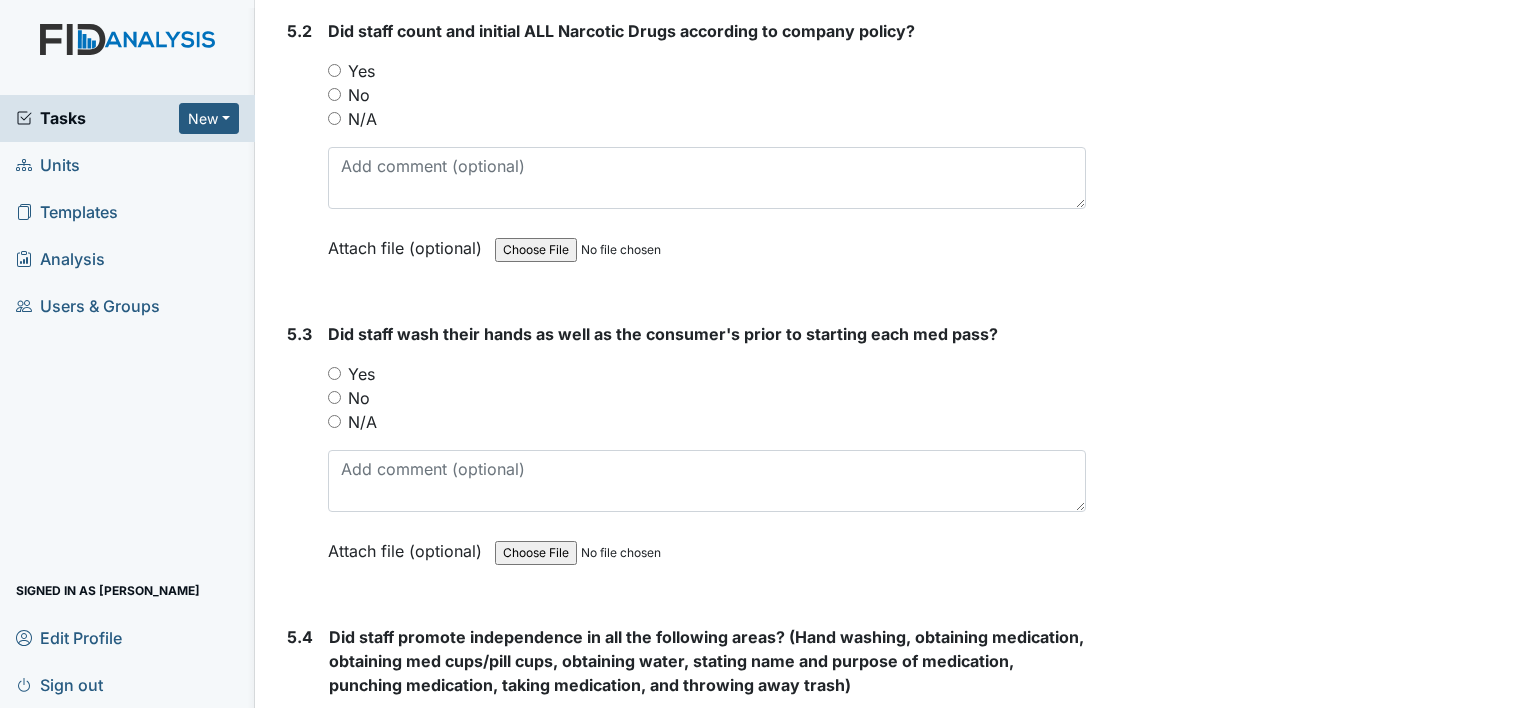 click on "Yes" at bounding box center [334, 70] 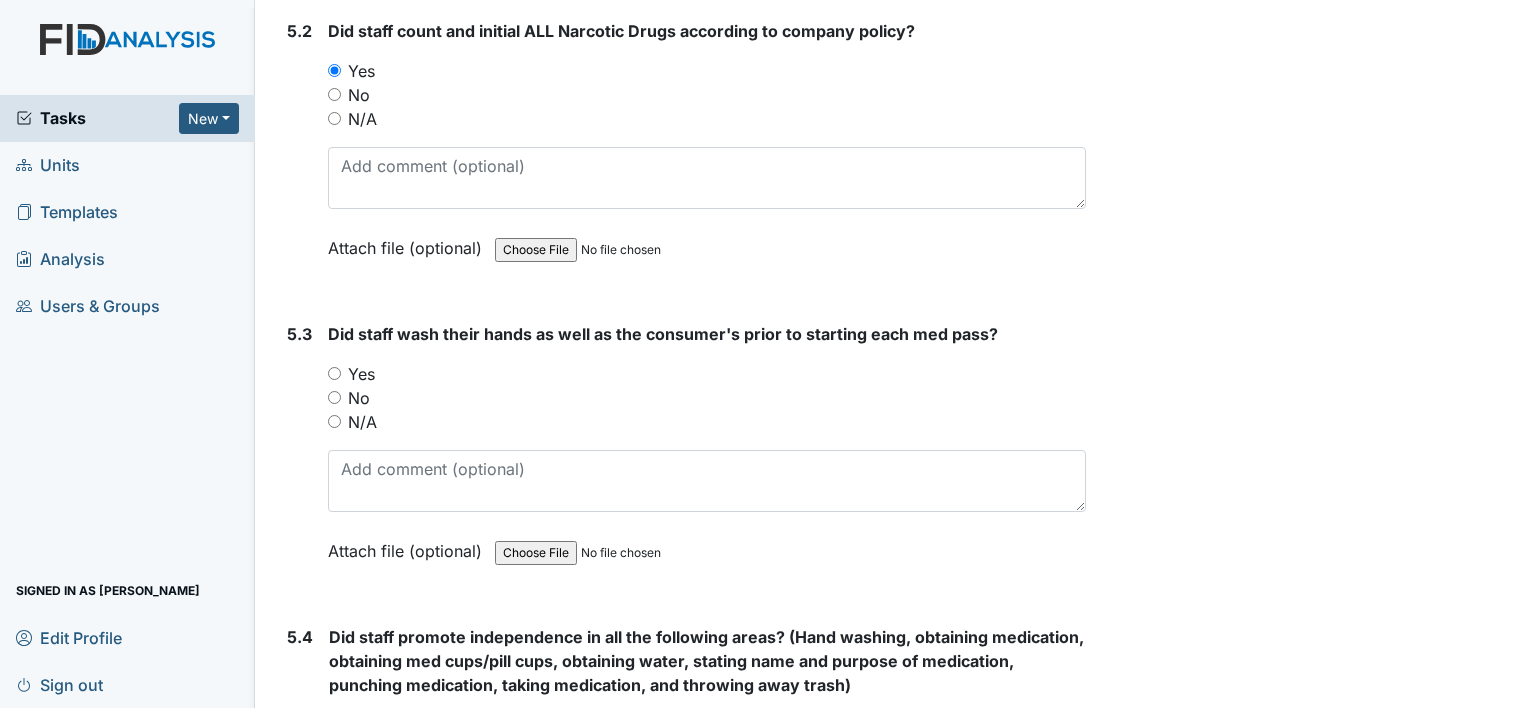 click on "Yes" at bounding box center (334, 373) 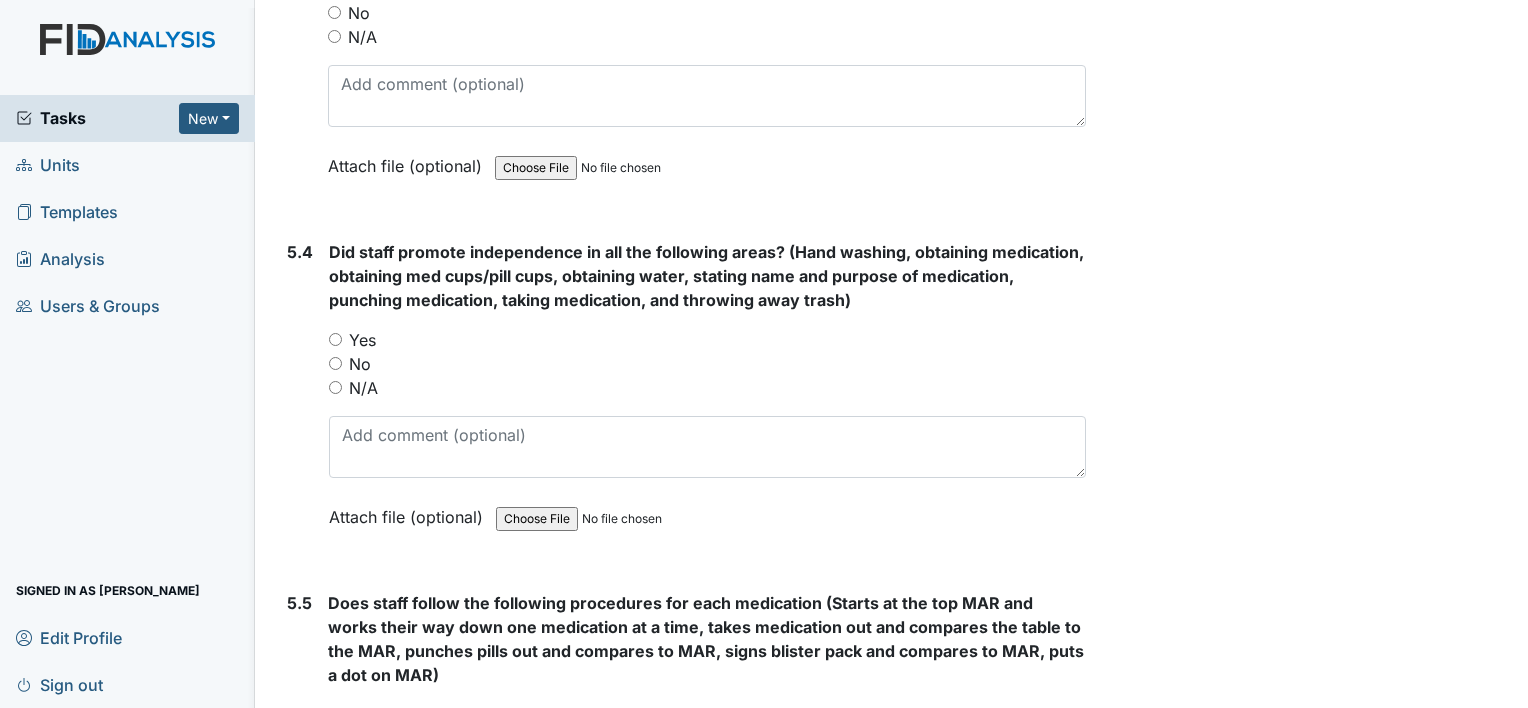 scroll, scrollTop: 9549, scrollLeft: 0, axis: vertical 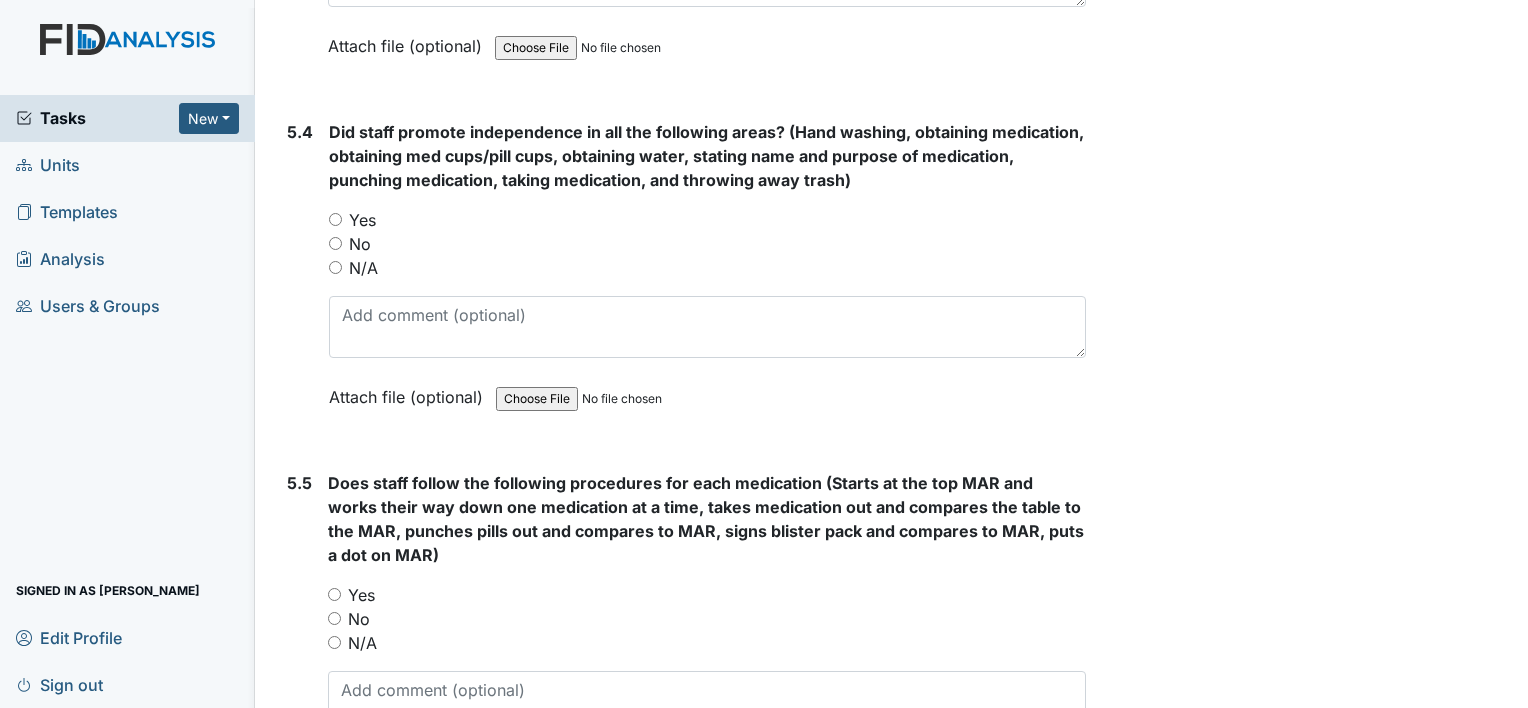 click on "Yes" at bounding box center (335, 219) 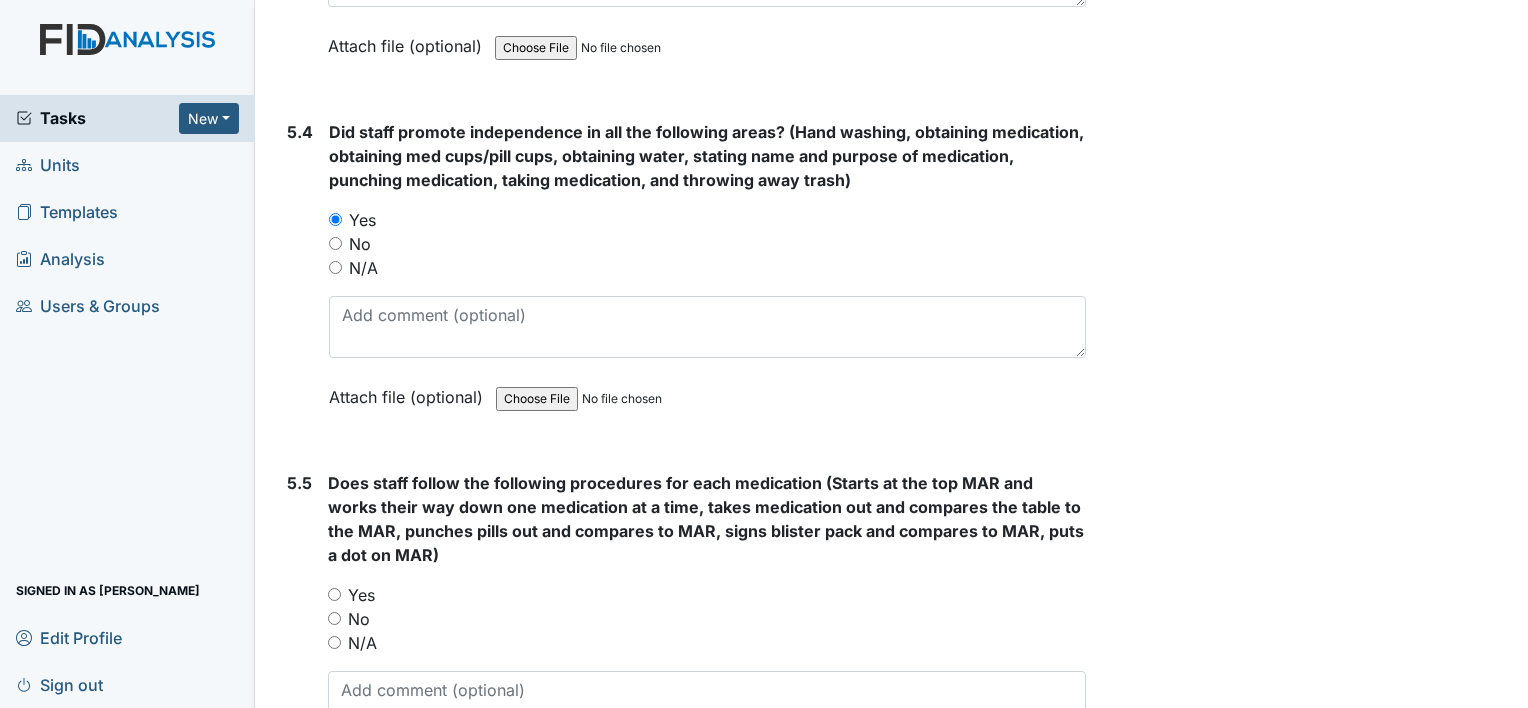 click on "Yes" at bounding box center (334, 594) 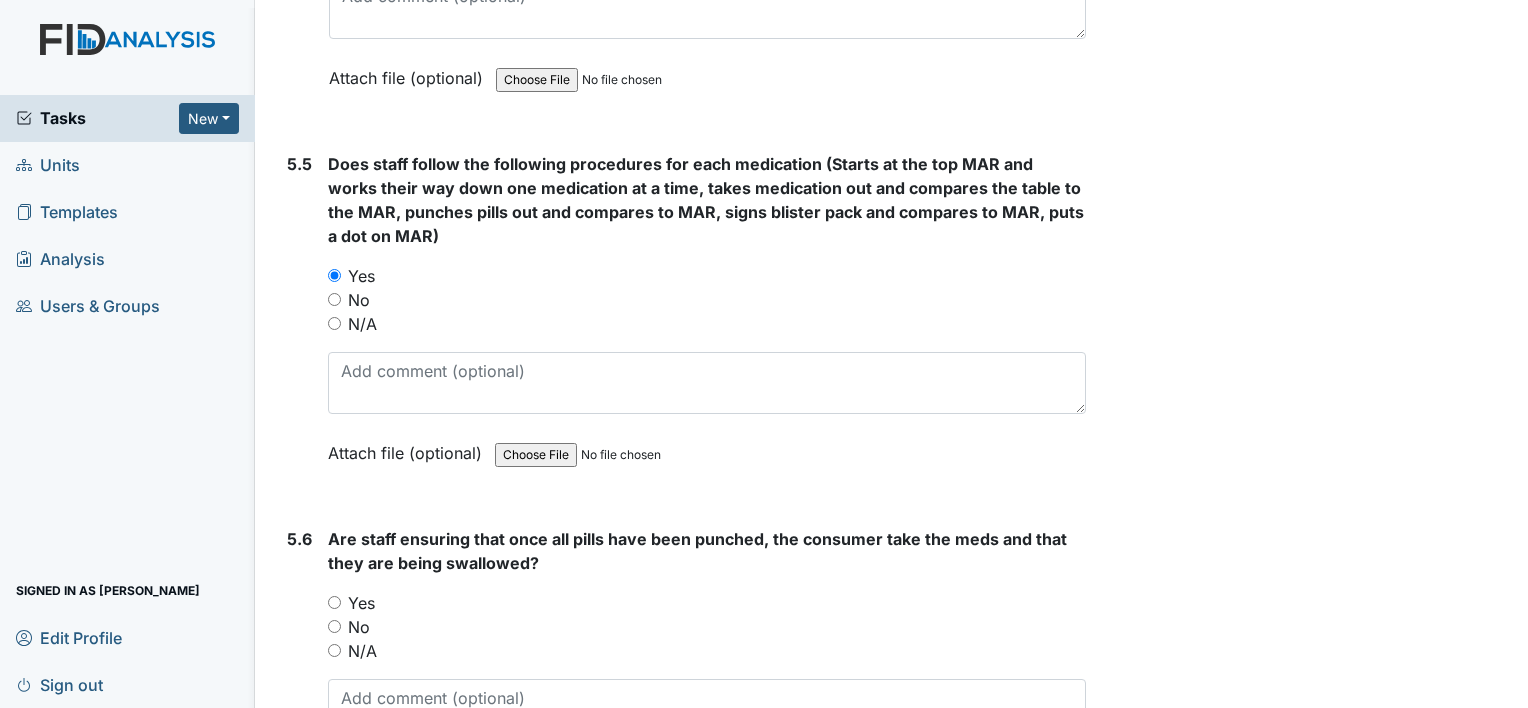 scroll, scrollTop: 10001, scrollLeft: 0, axis: vertical 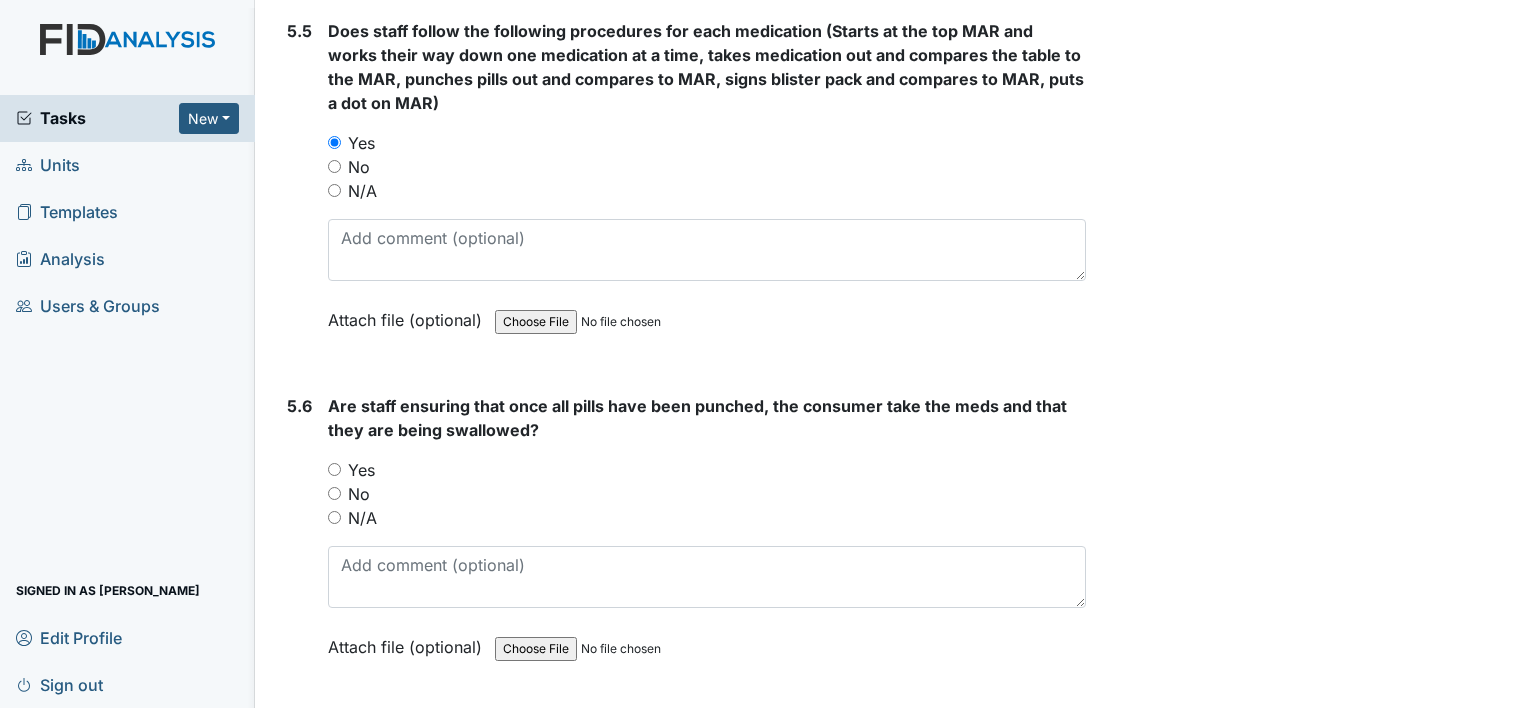 click on "Yes" at bounding box center [334, 469] 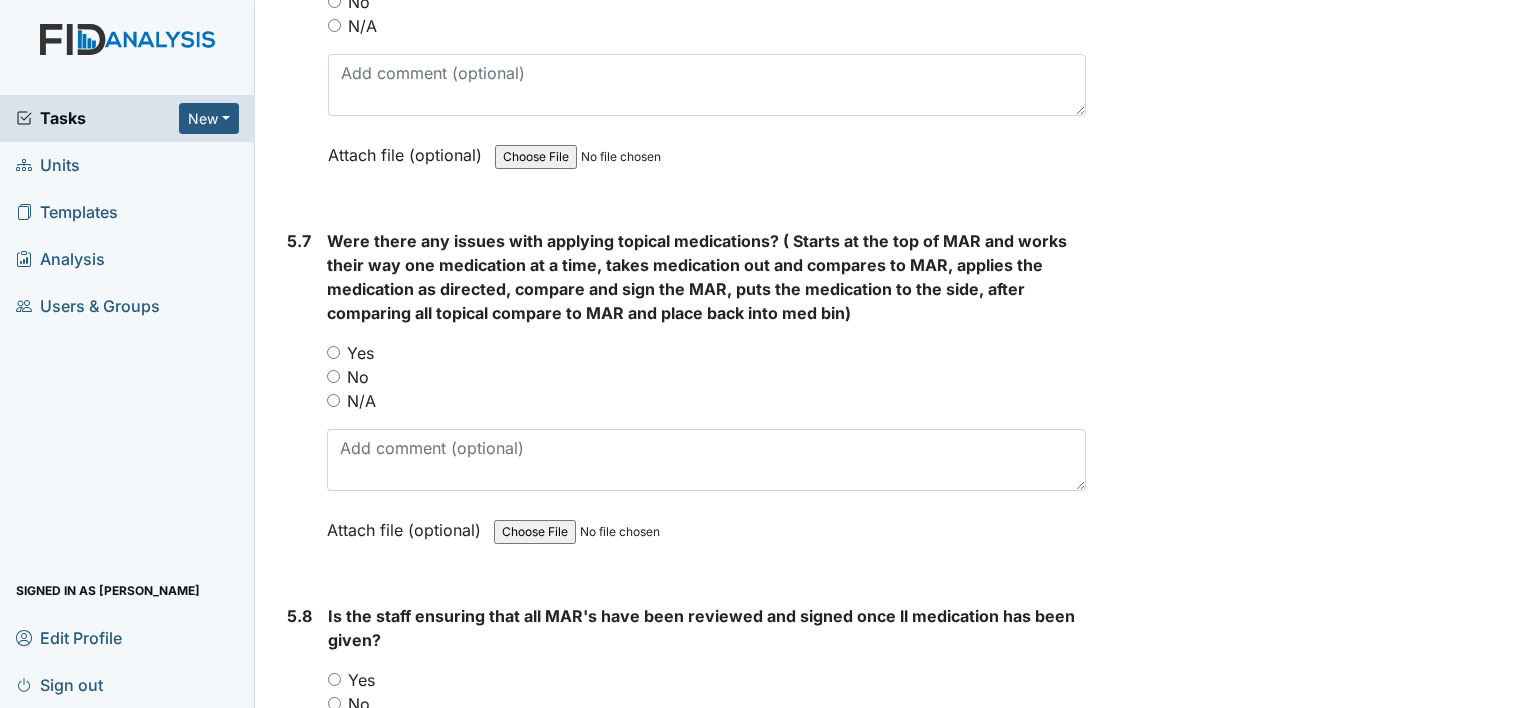 scroll, scrollTop: 10533, scrollLeft: 0, axis: vertical 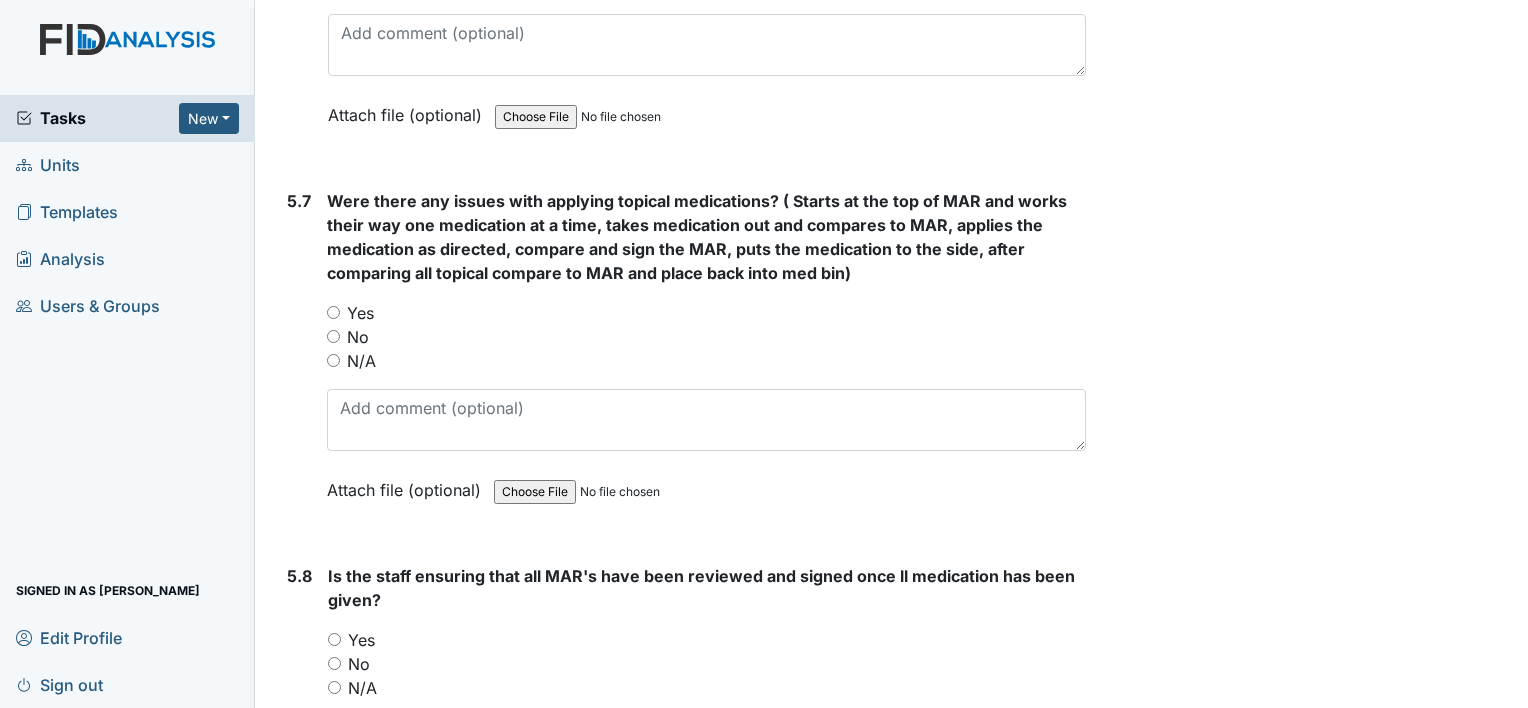 click on "No" at bounding box center [333, 336] 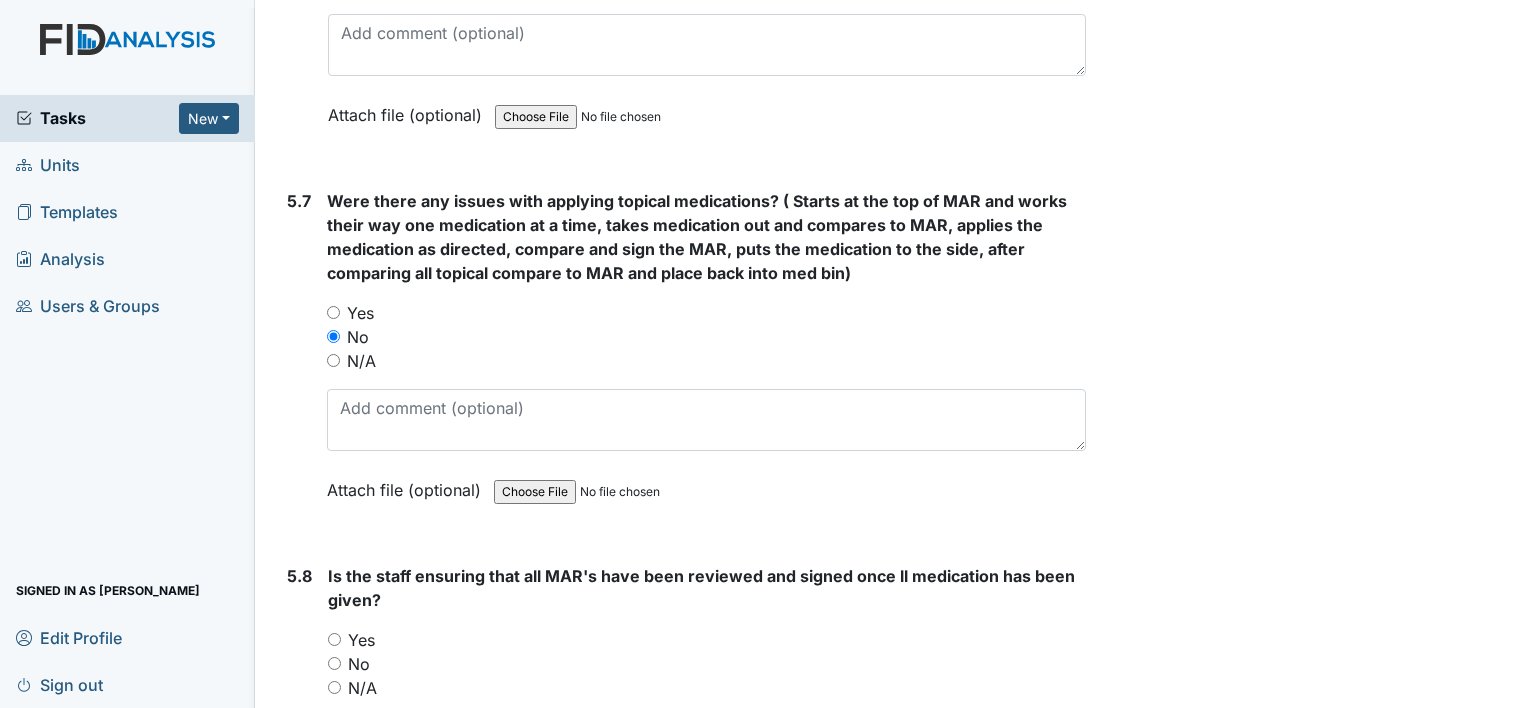 click on "Yes" at bounding box center [334, 639] 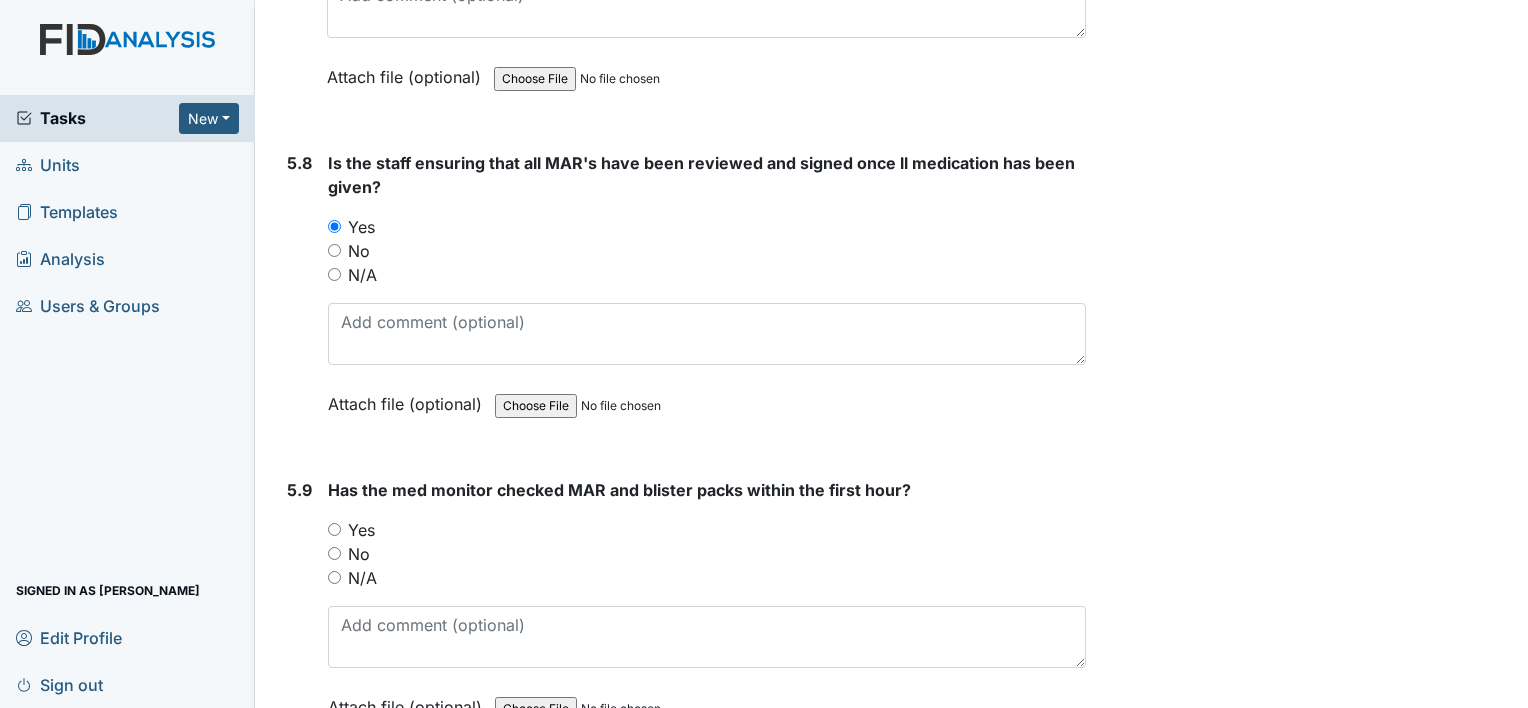 scroll, scrollTop: 11035, scrollLeft: 0, axis: vertical 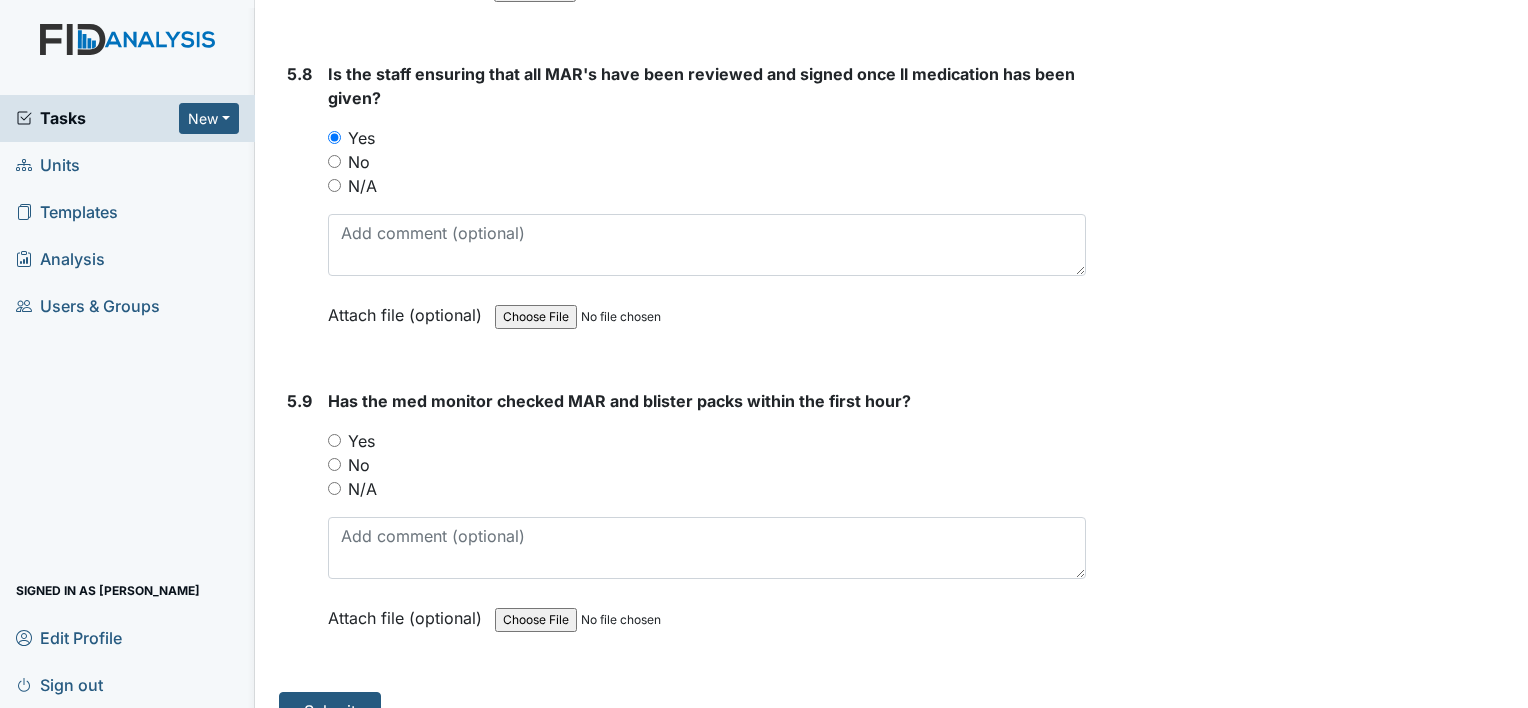 click on "Yes" at bounding box center (334, 440) 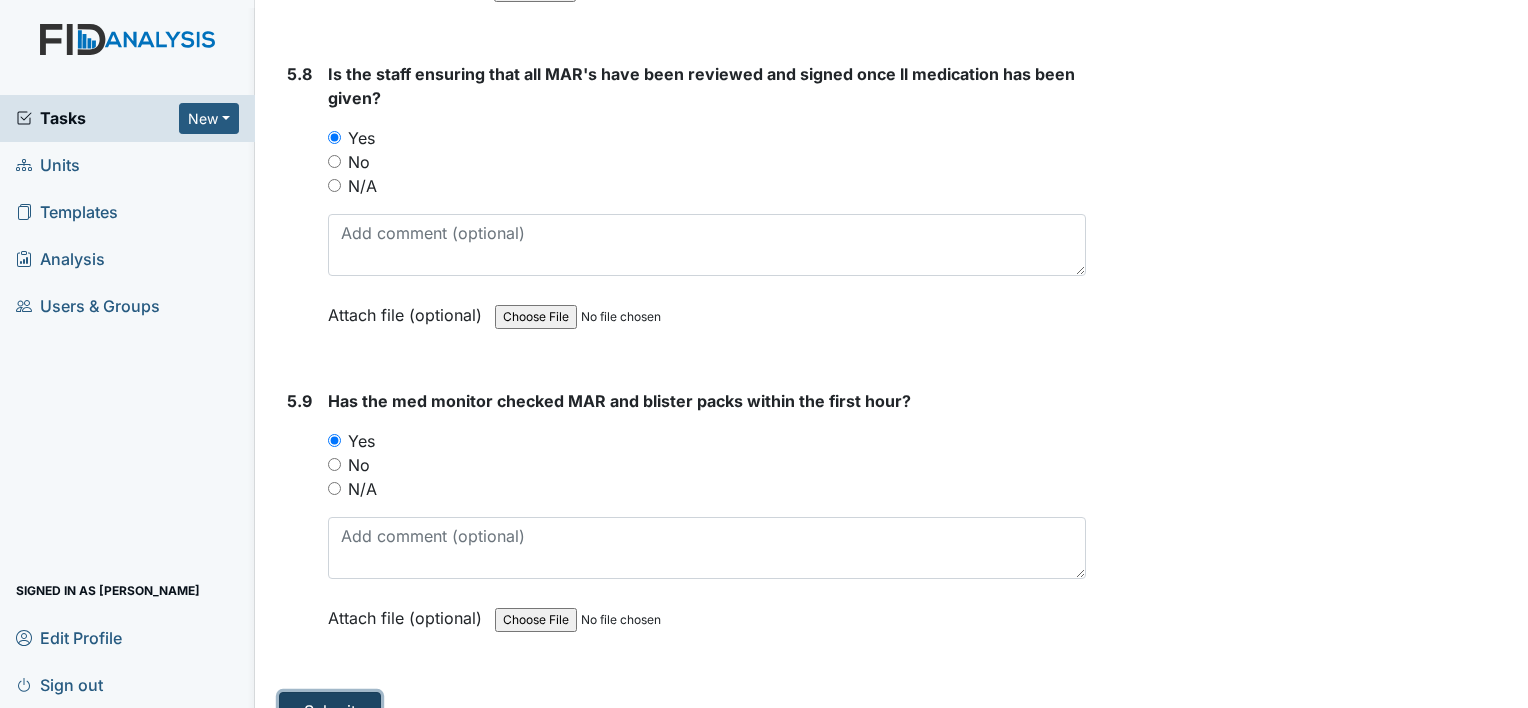 click on "Submit" at bounding box center (330, 711) 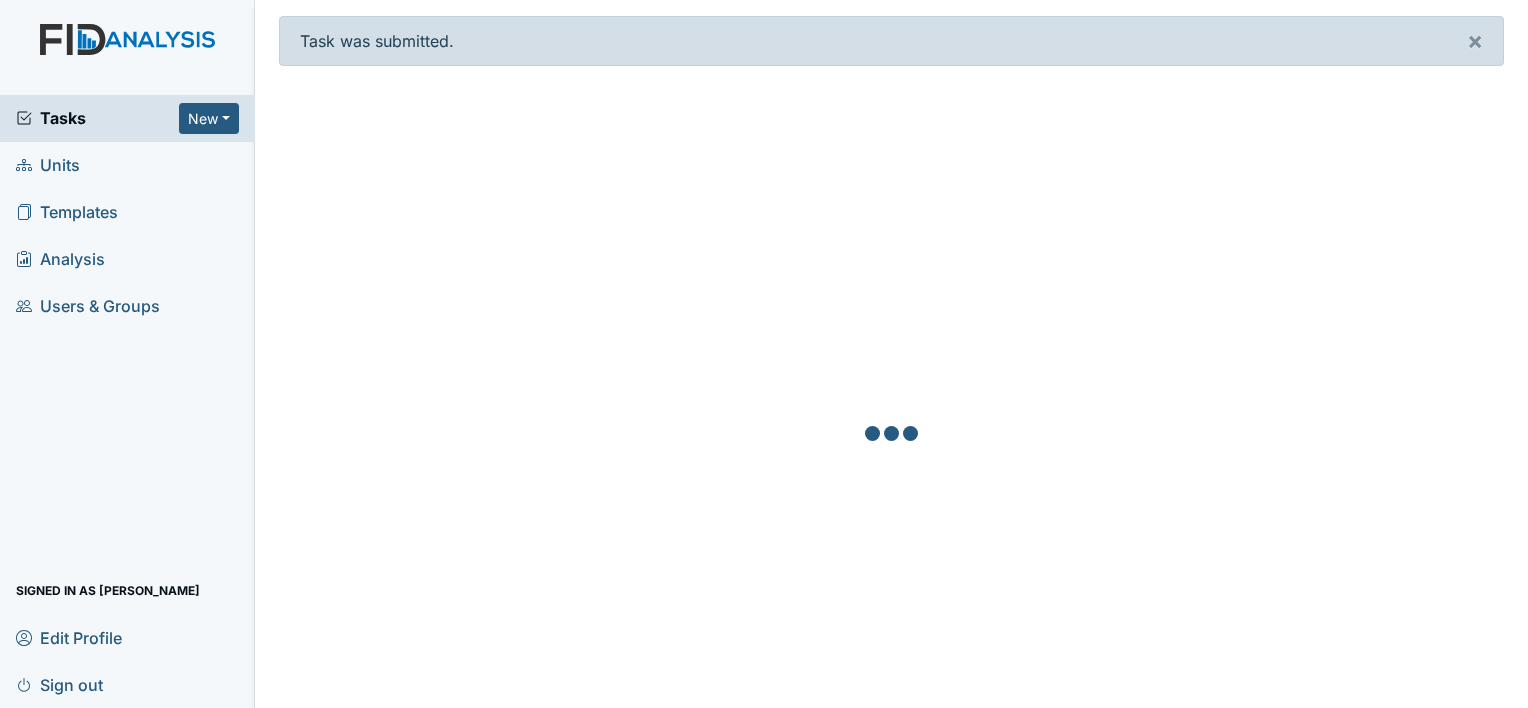 scroll, scrollTop: 0, scrollLeft: 0, axis: both 